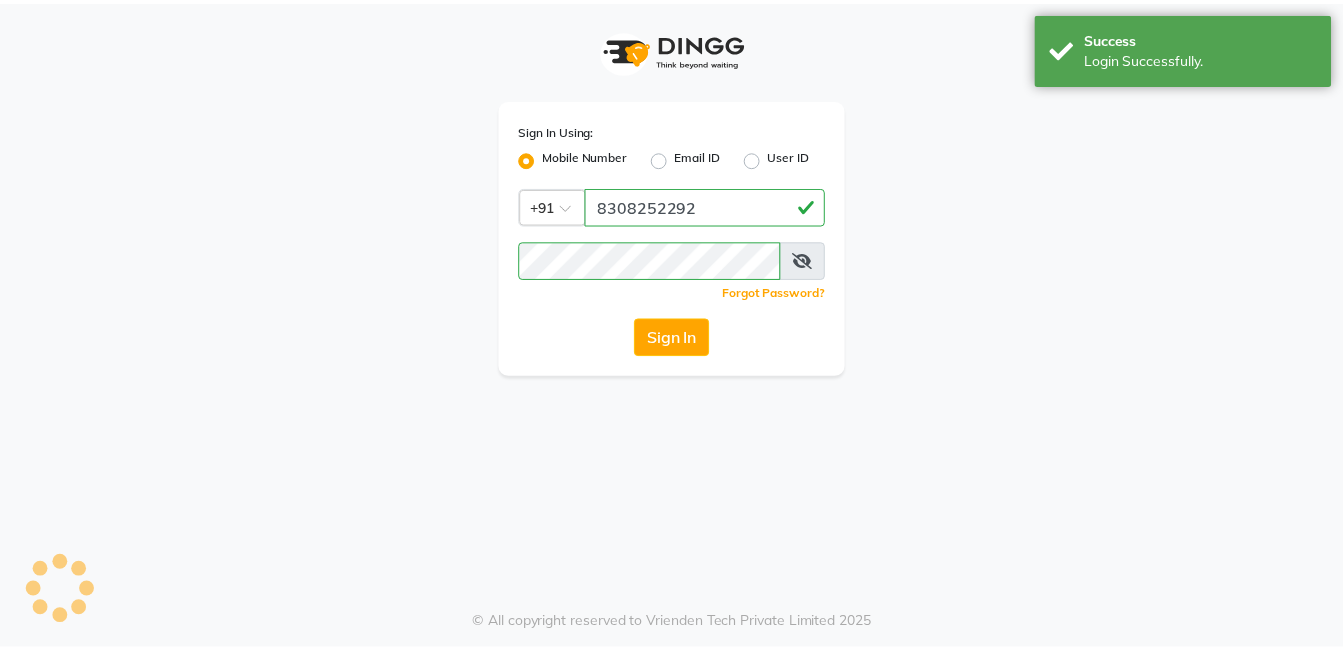 scroll, scrollTop: 0, scrollLeft: 0, axis: both 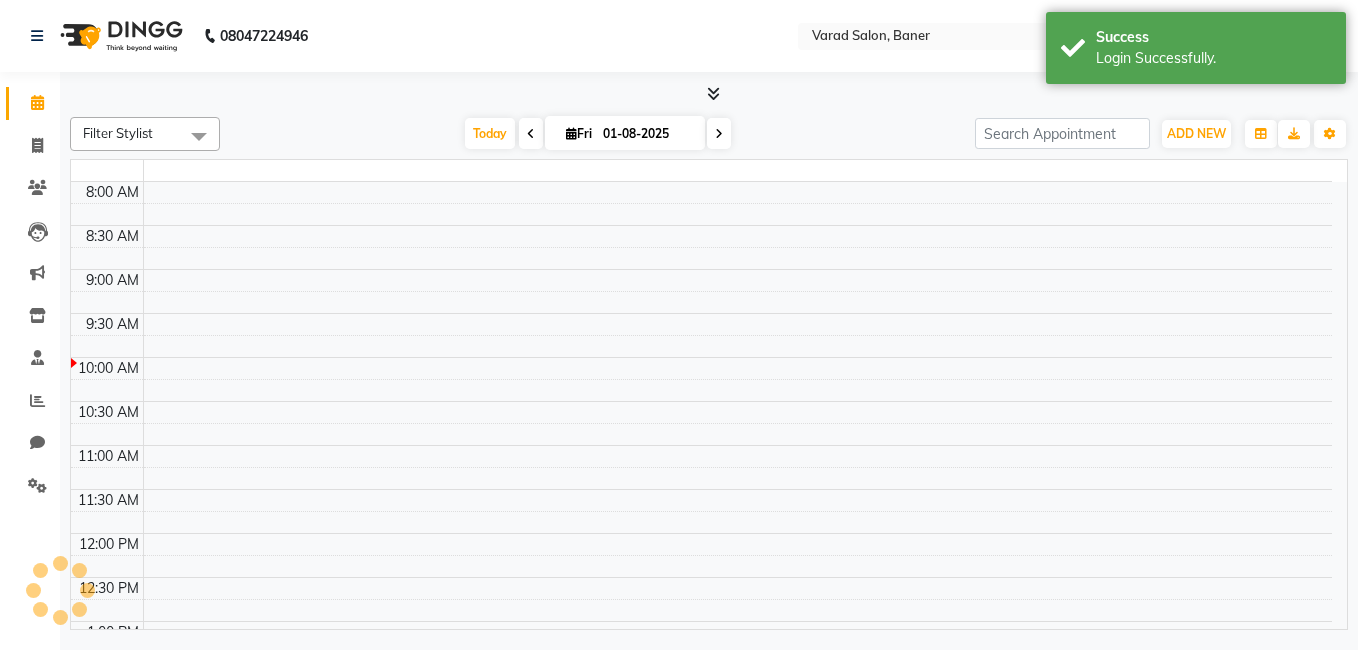 select on "en" 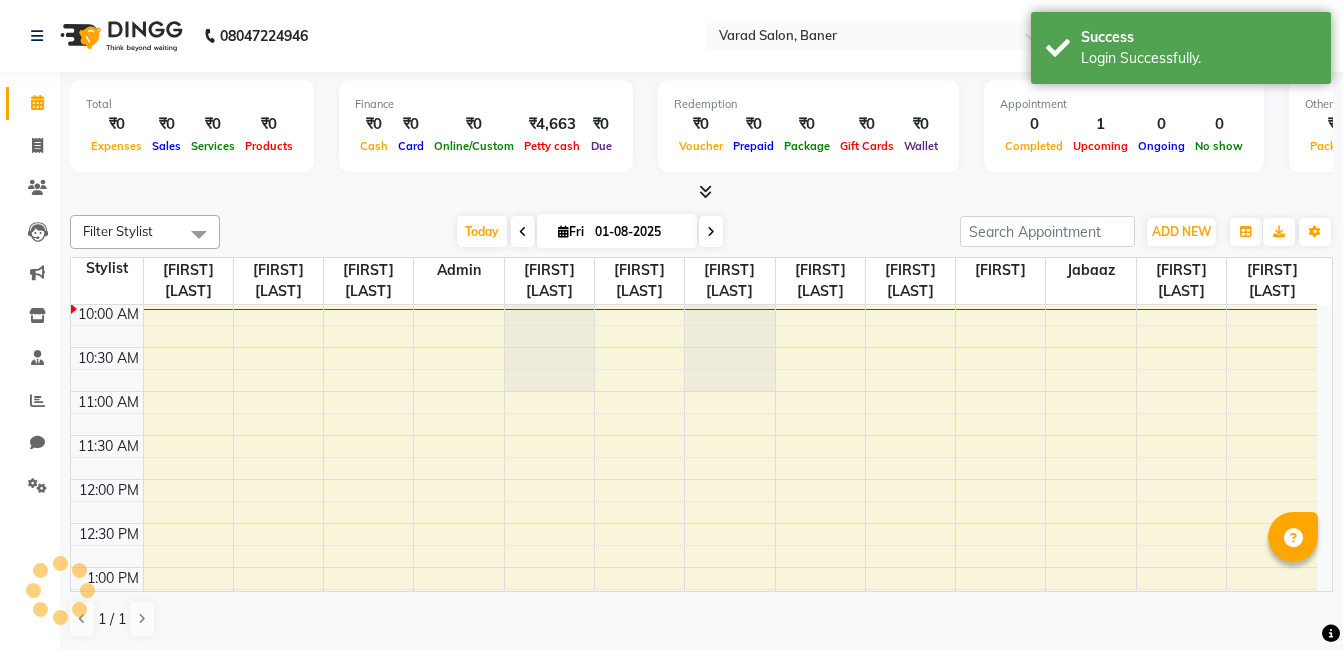 scroll, scrollTop: 0, scrollLeft: 0, axis: both 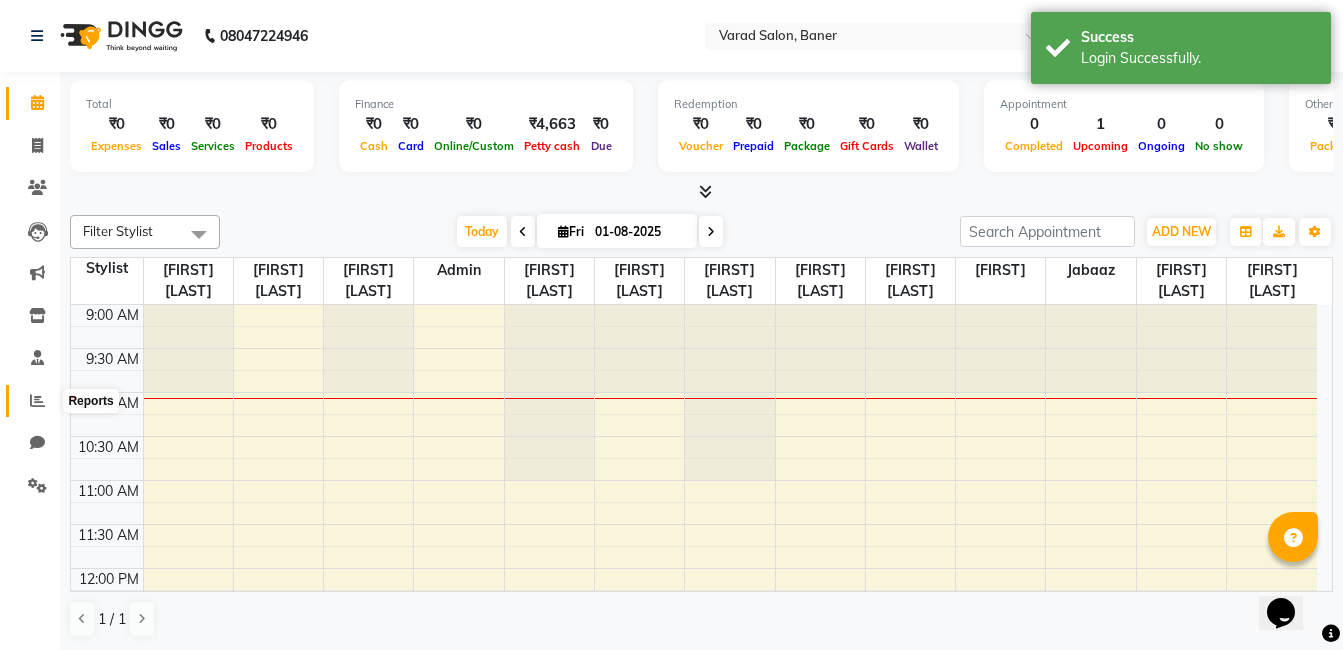 click 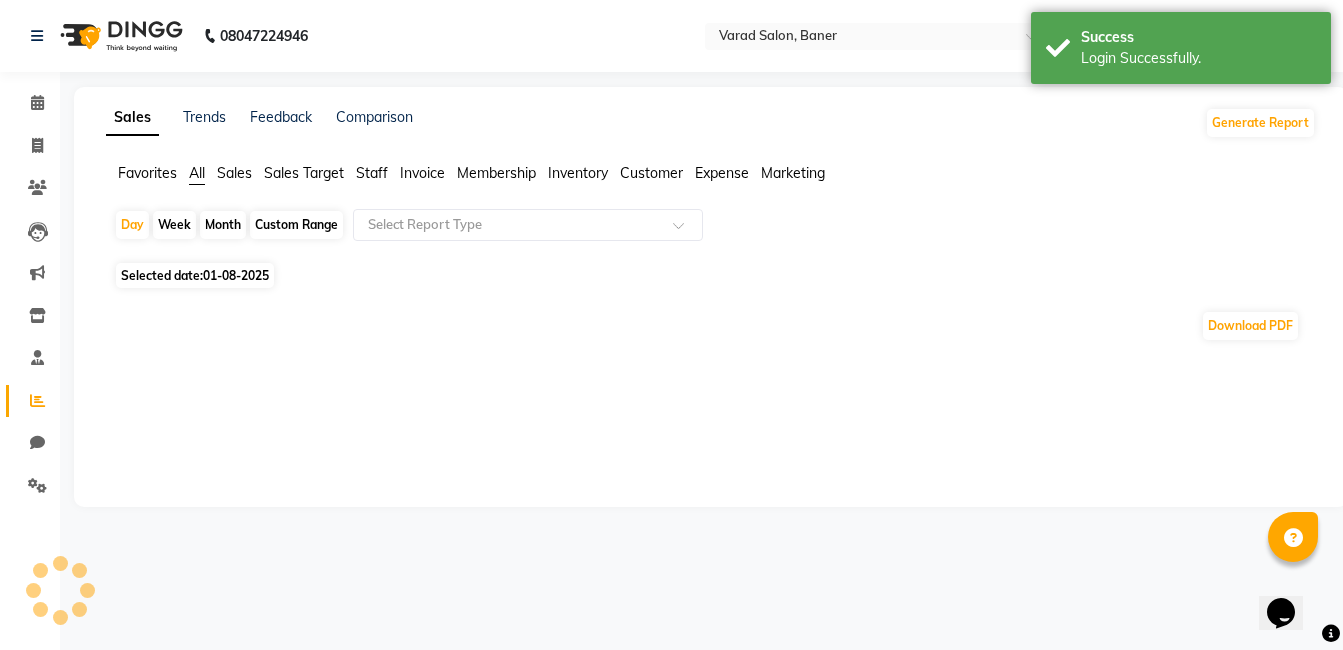 click on "Month" 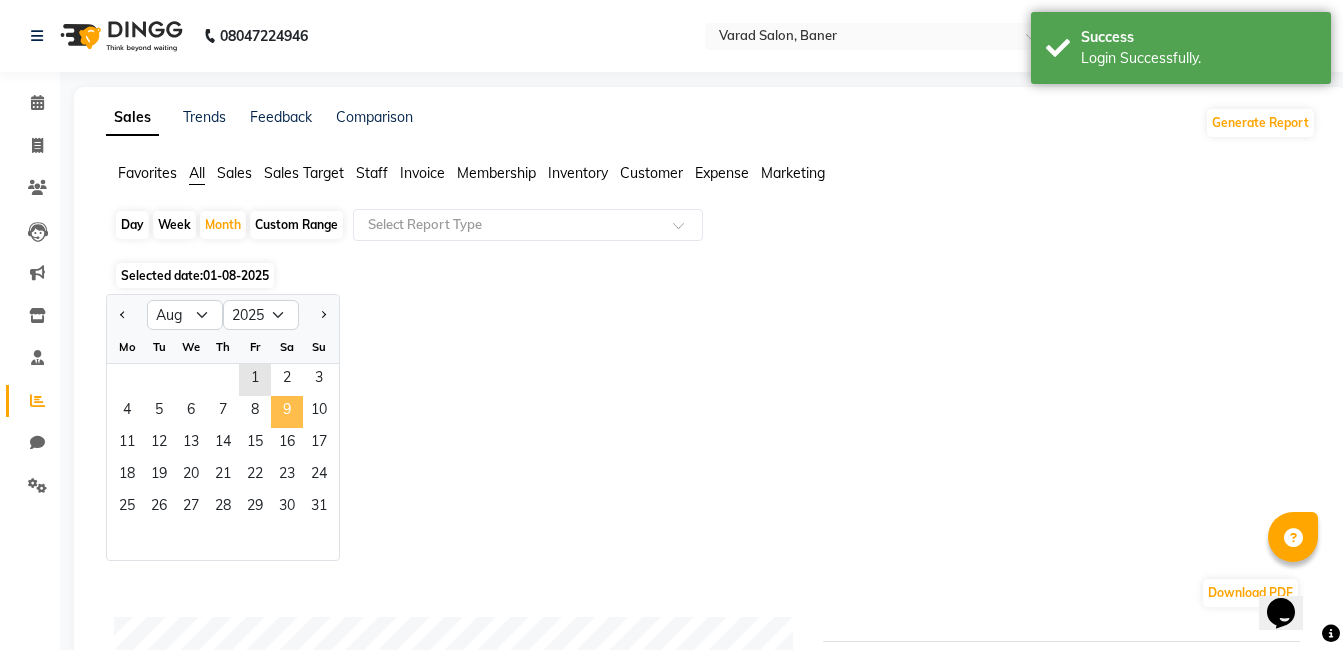 click on "9" 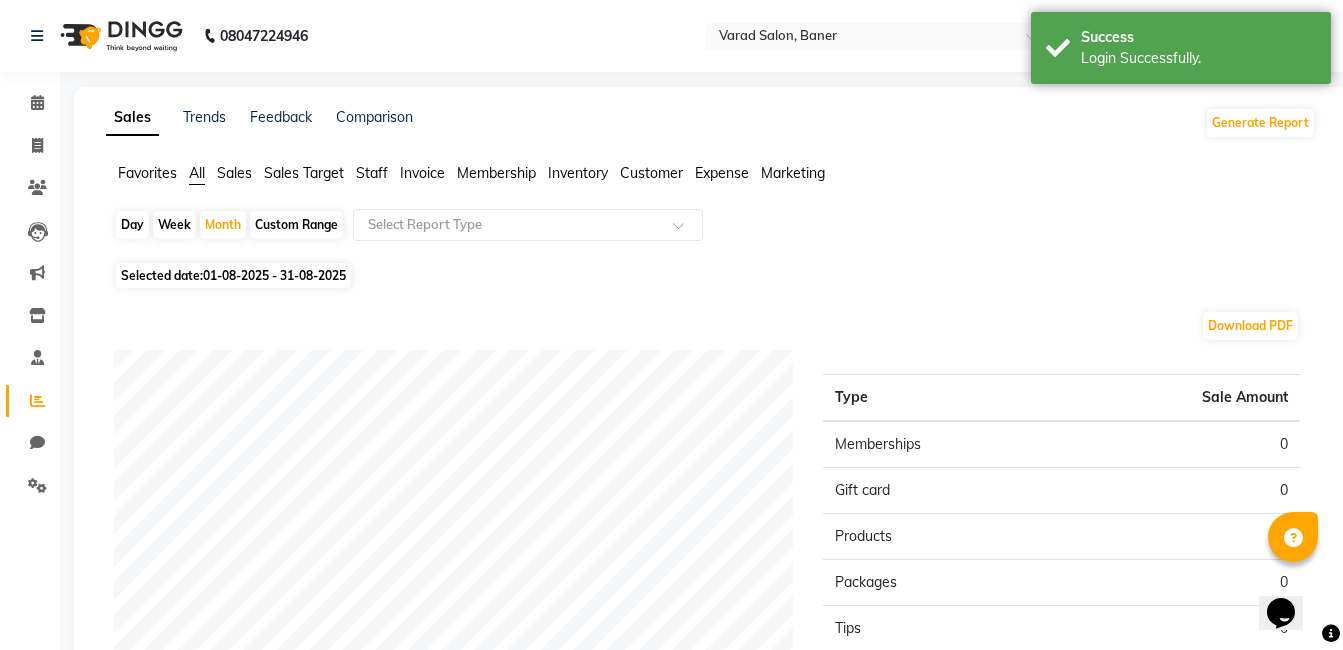 click on "Staff" 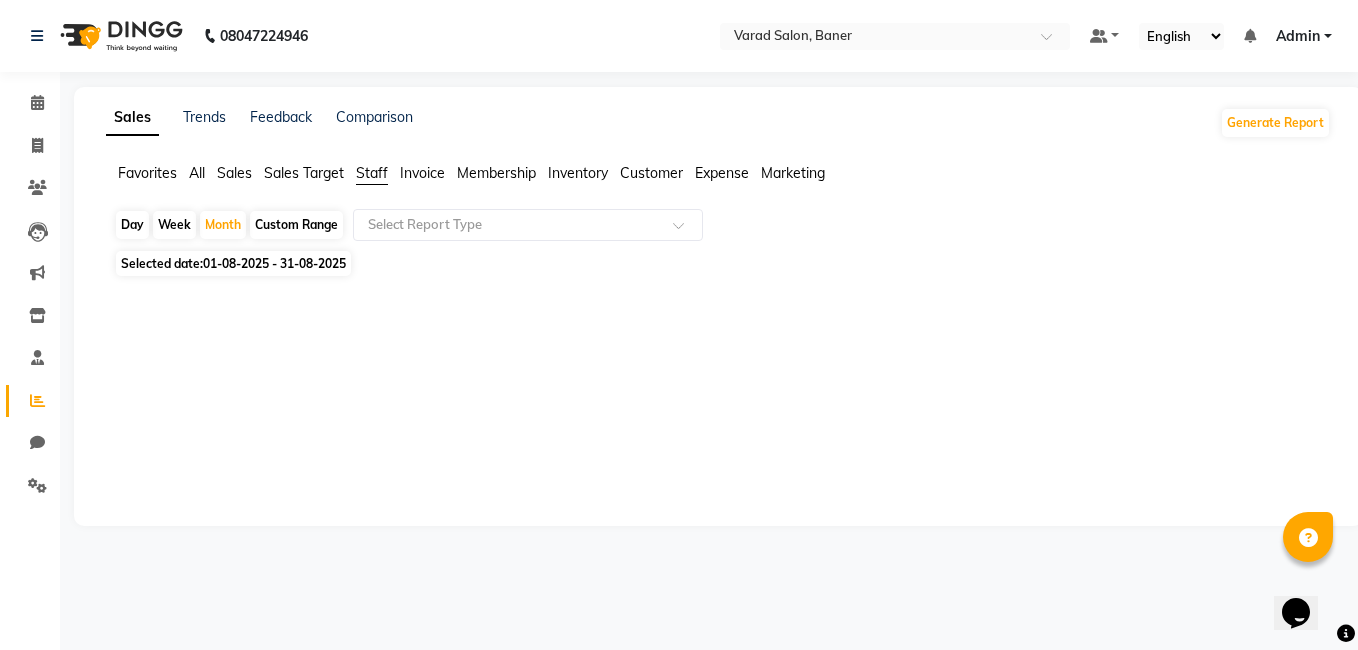 click on "Staff" 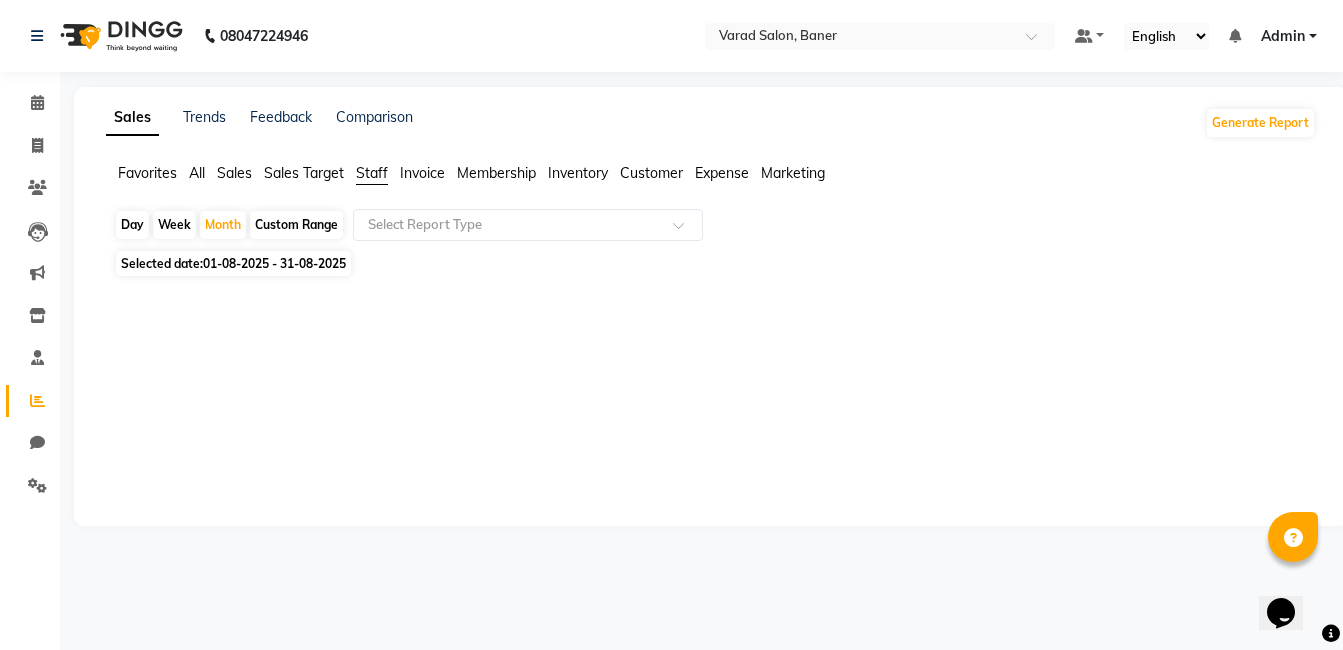 select on "8" 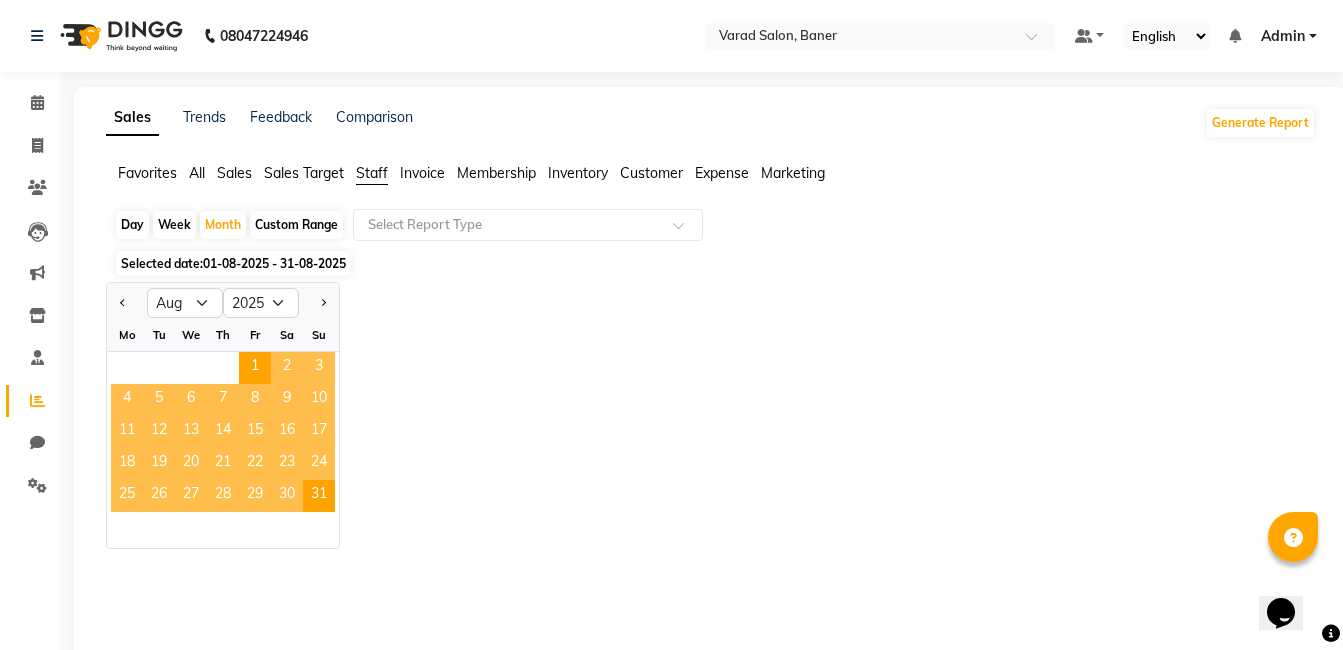 click on "16" 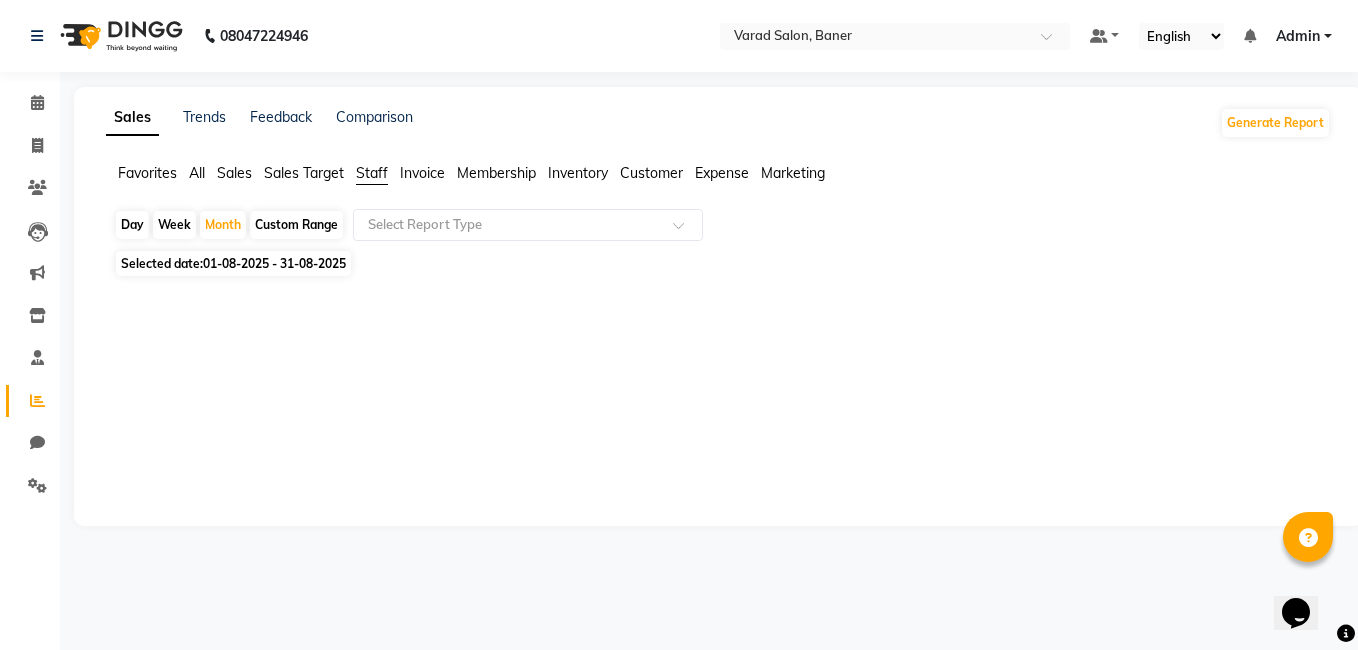 click on "Staff" 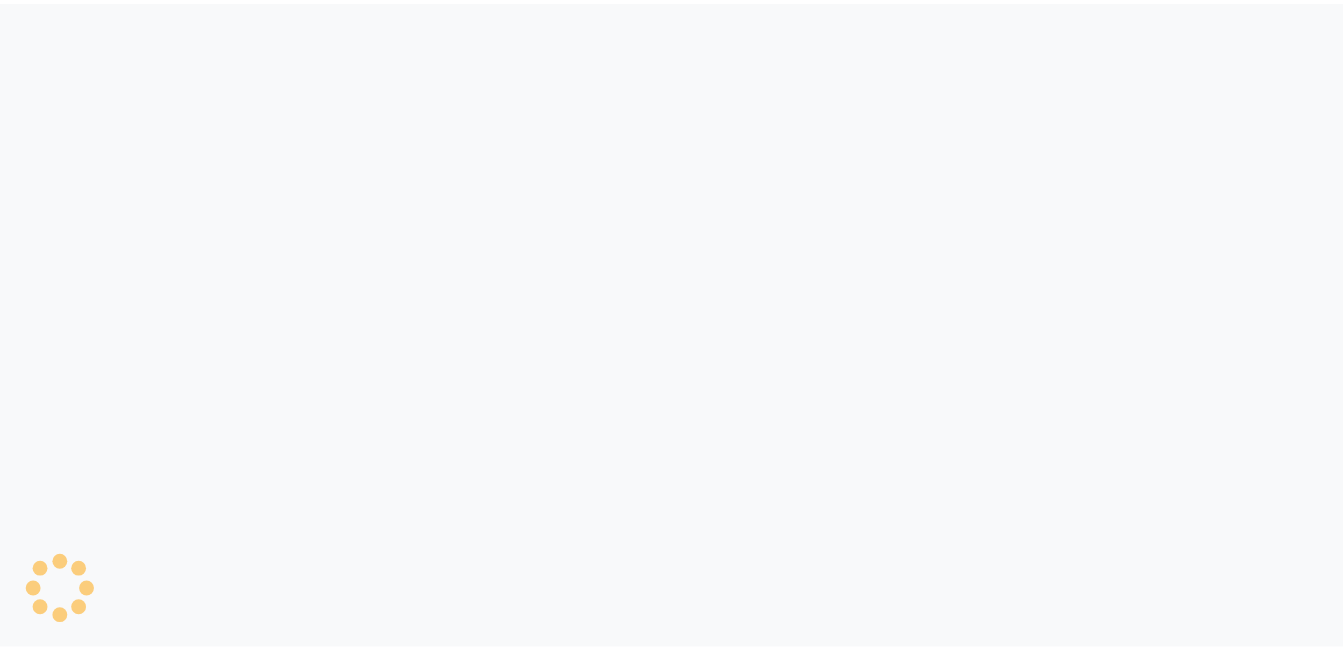scroll, scrollTop: 0, scrollLeft: 0, axis: both 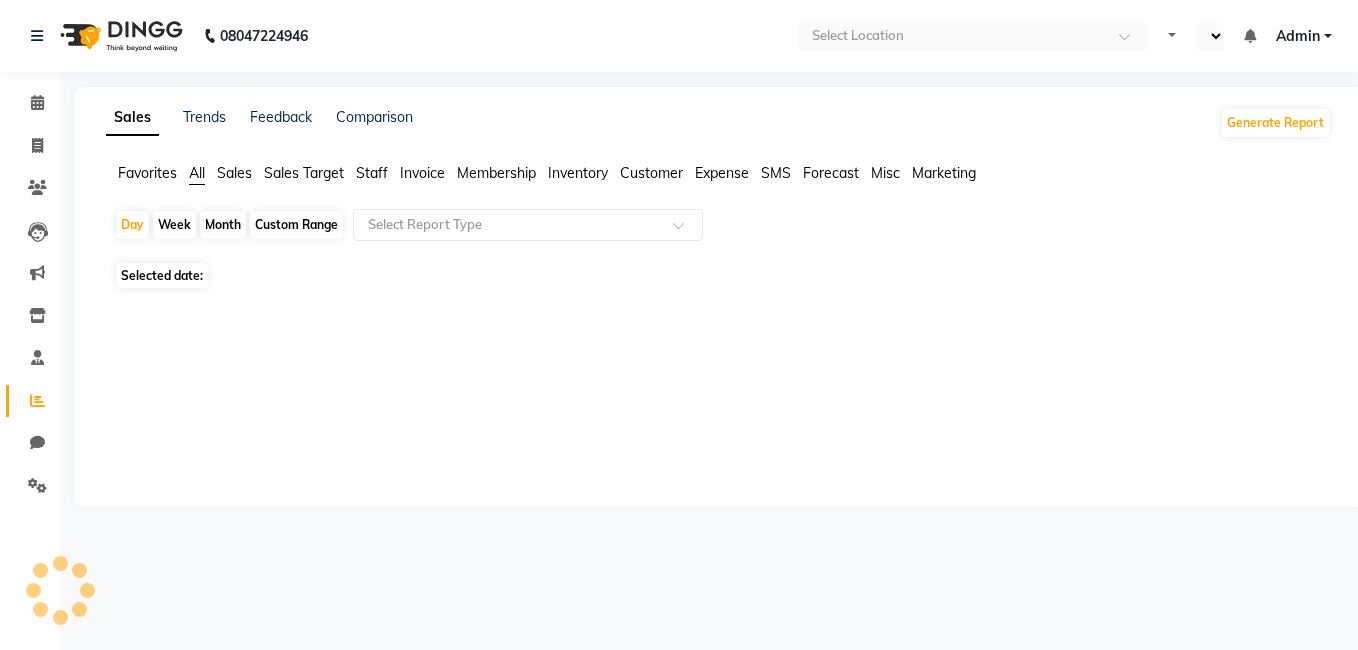 select on "en" 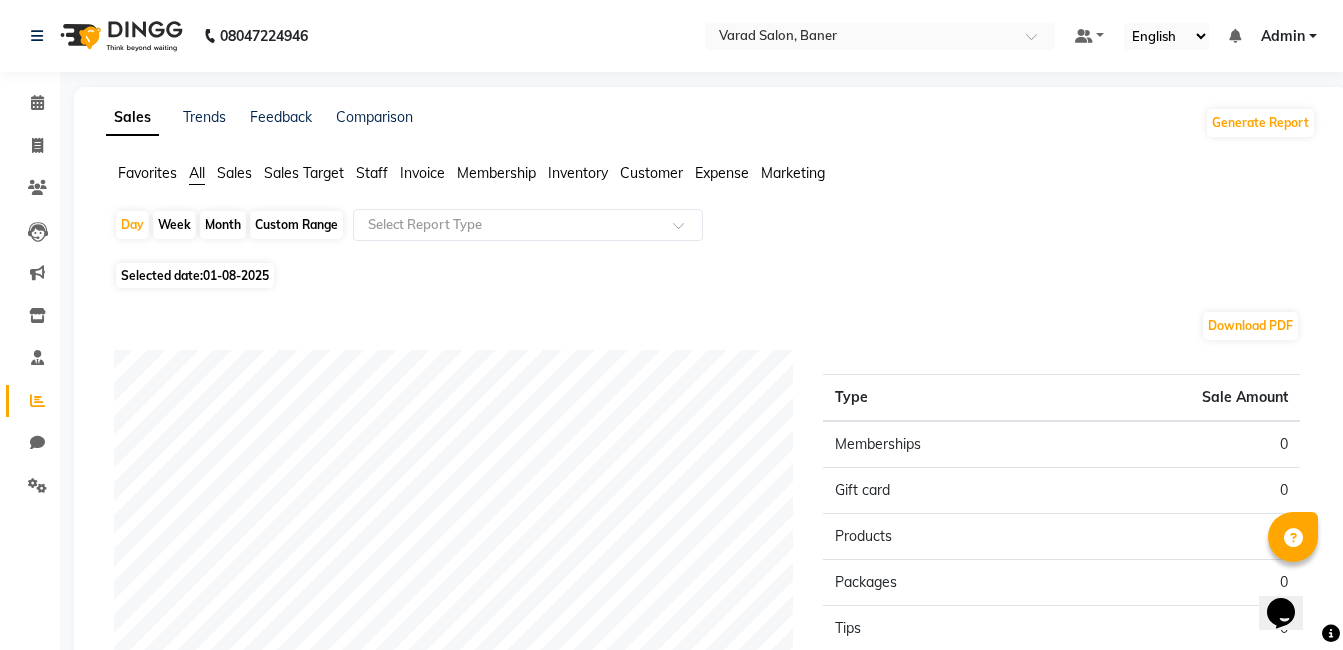 scroll, scrollTop: 0, scrollLeft: 0, axis: both 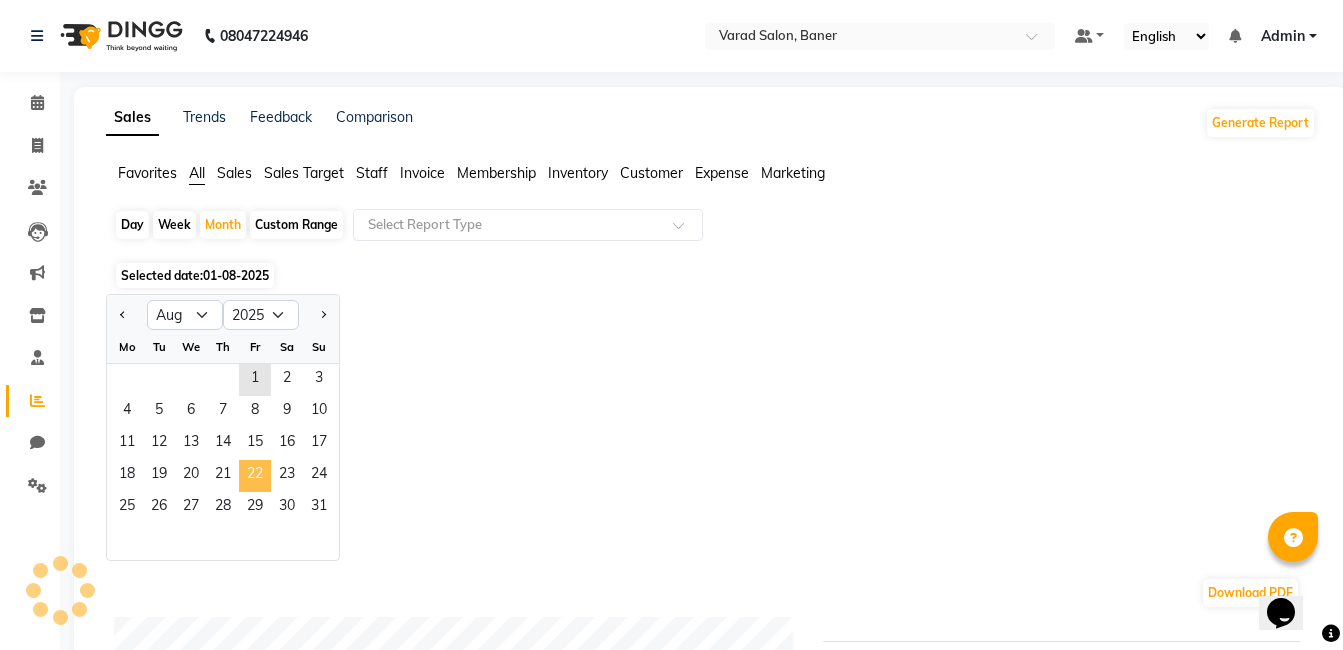 click on "22" 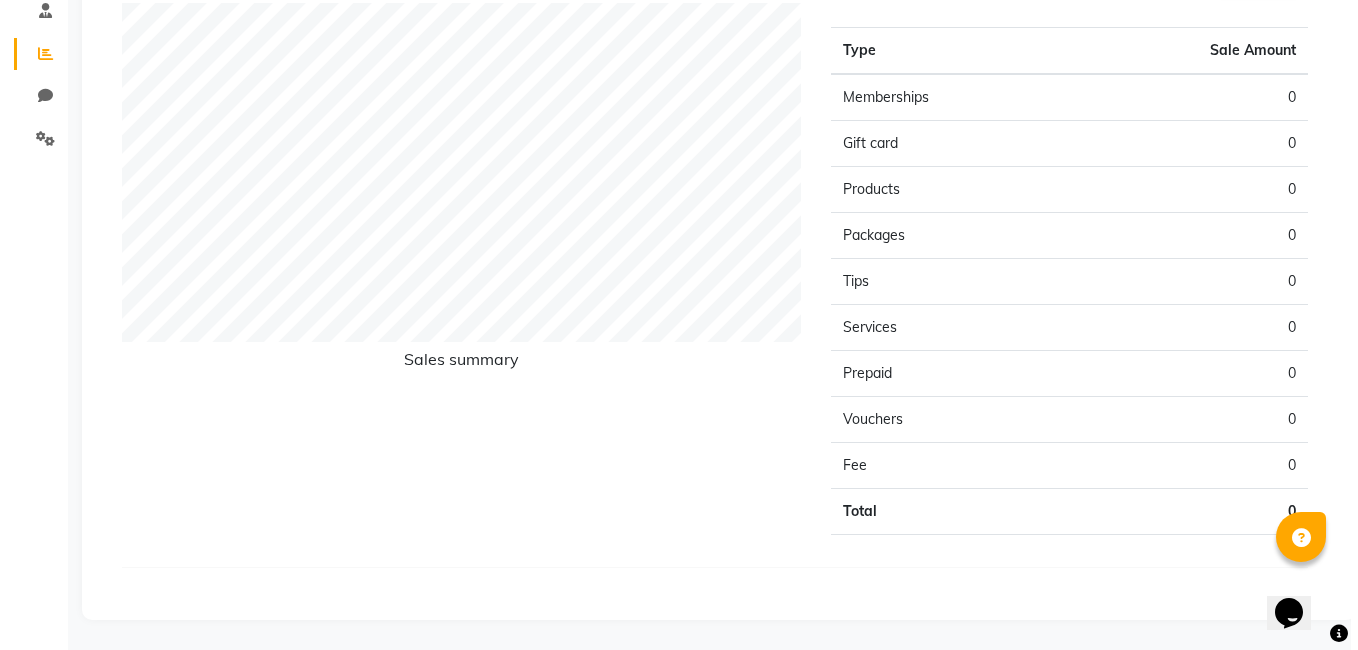 scroll, scrollTop: 0, scrollLeft: 0, axis: both 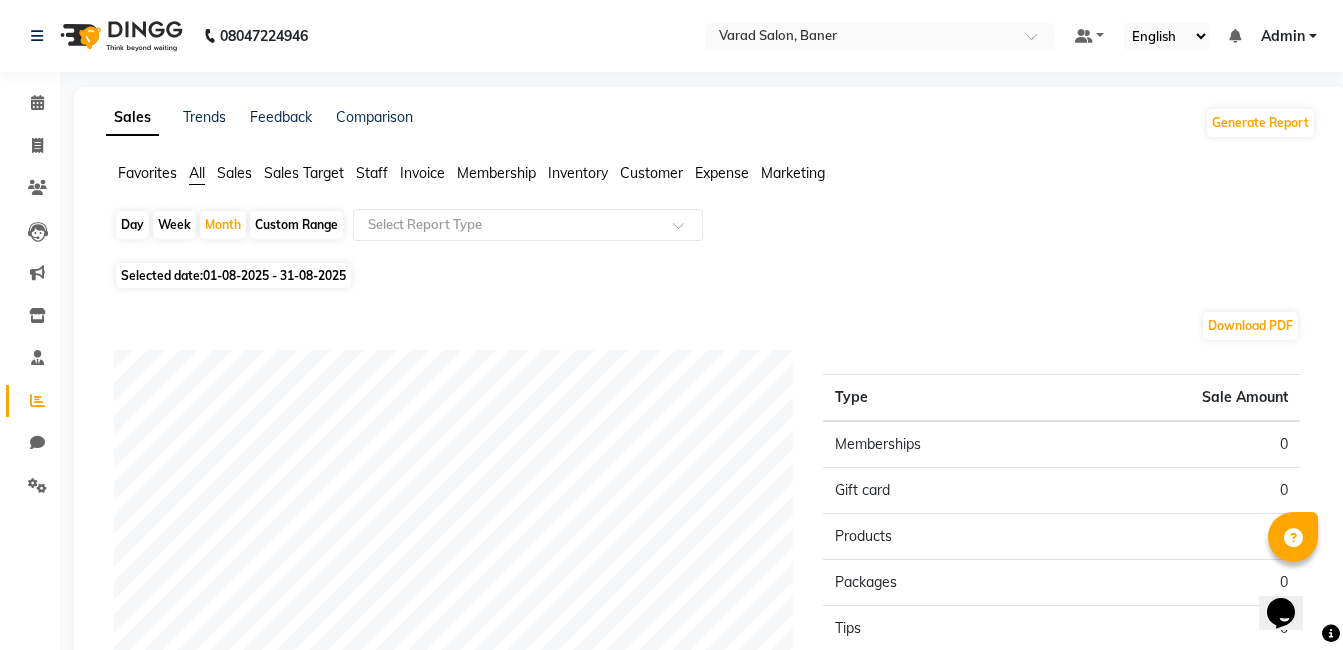 click on "Staff" 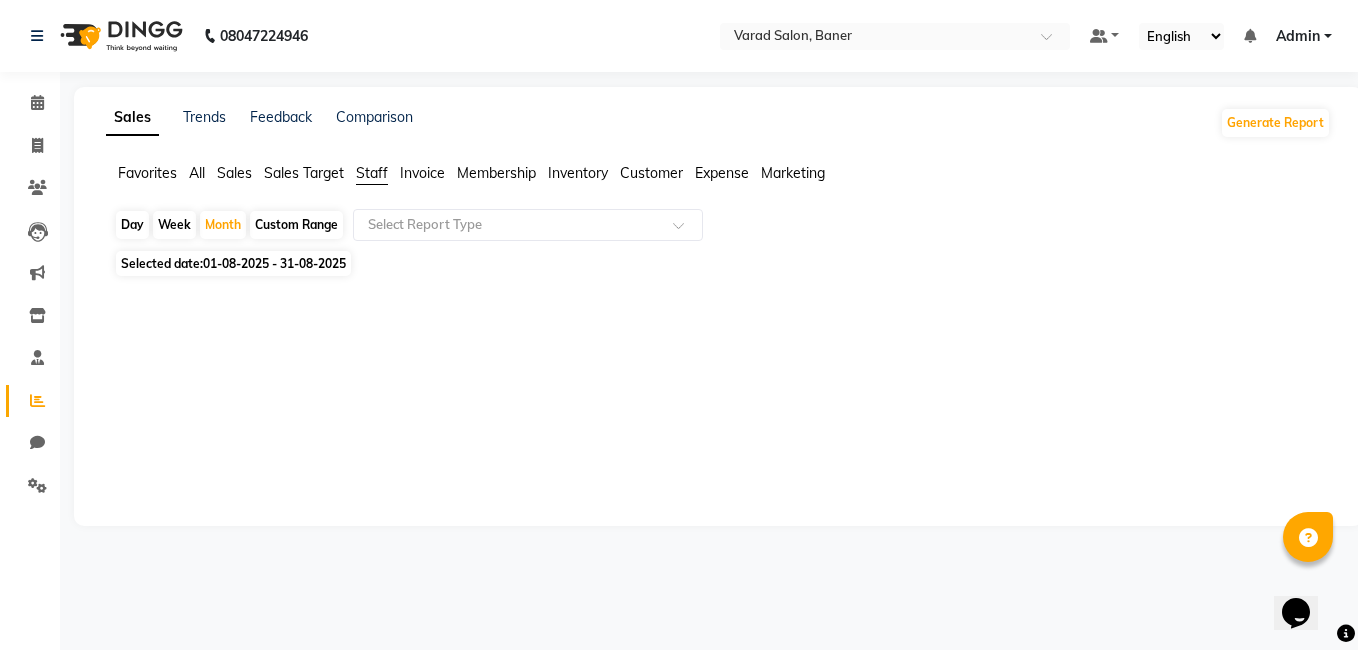 click on "Staff" 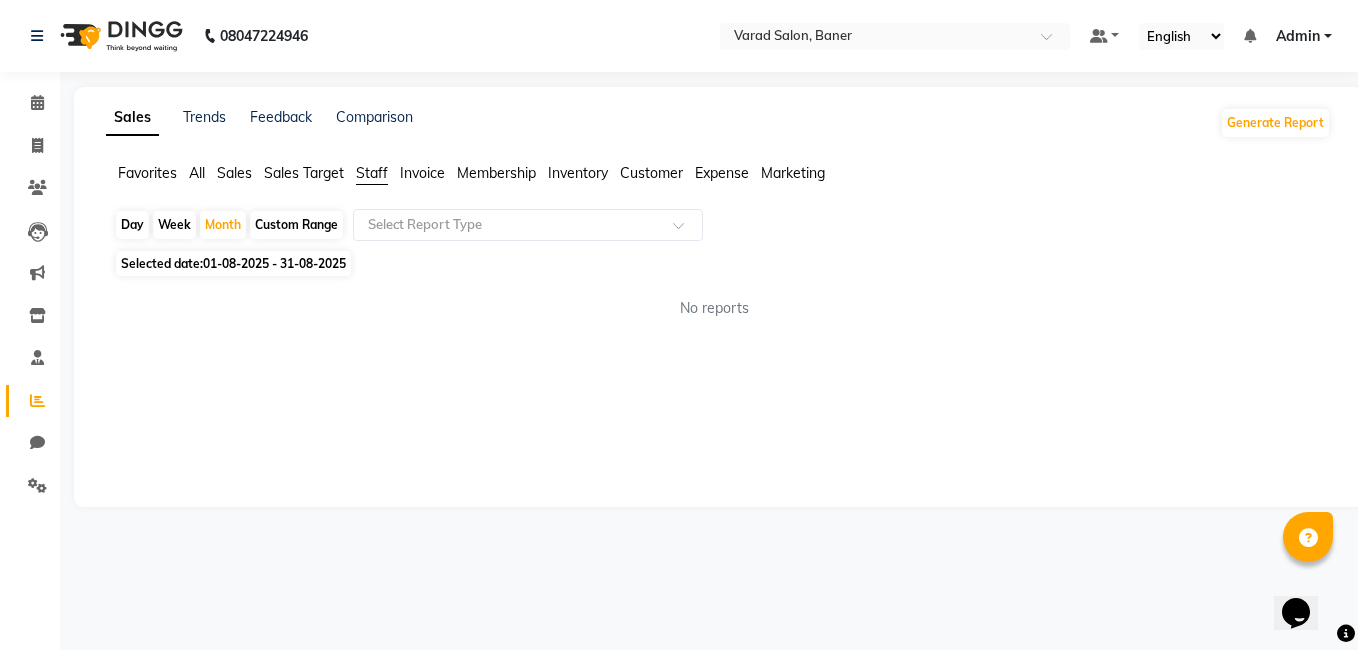 click on "Staff" 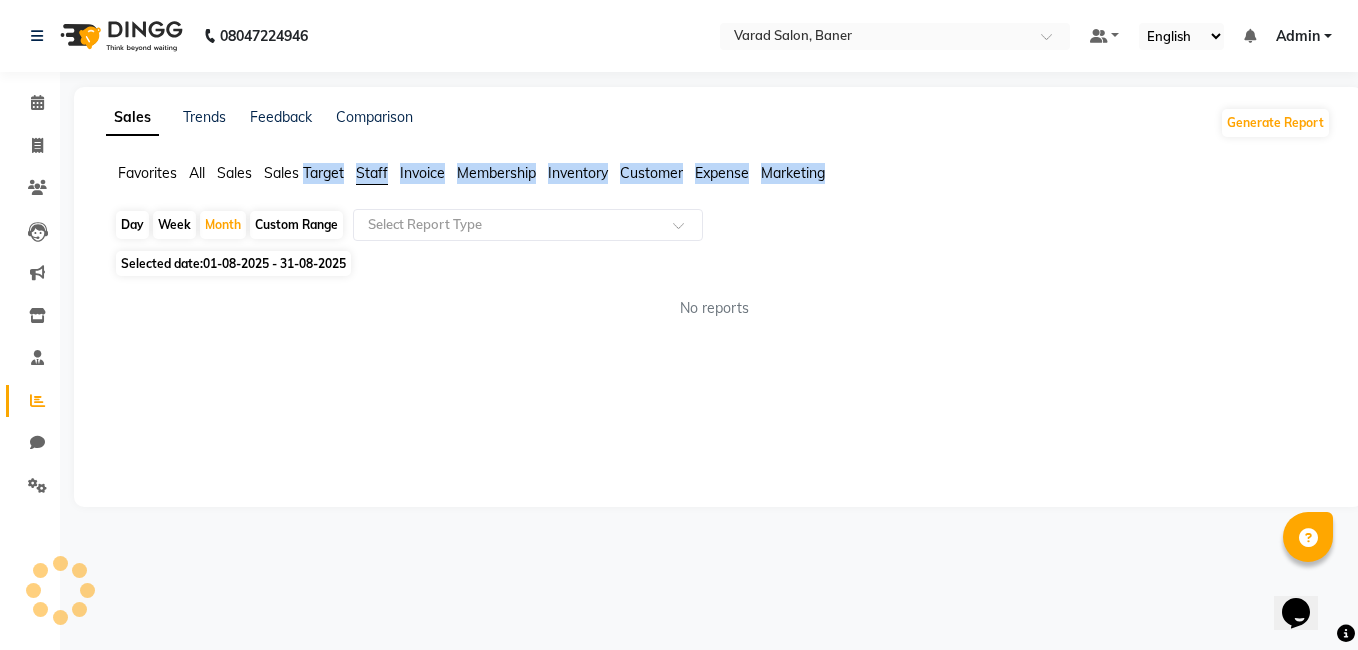 click on "Staff" 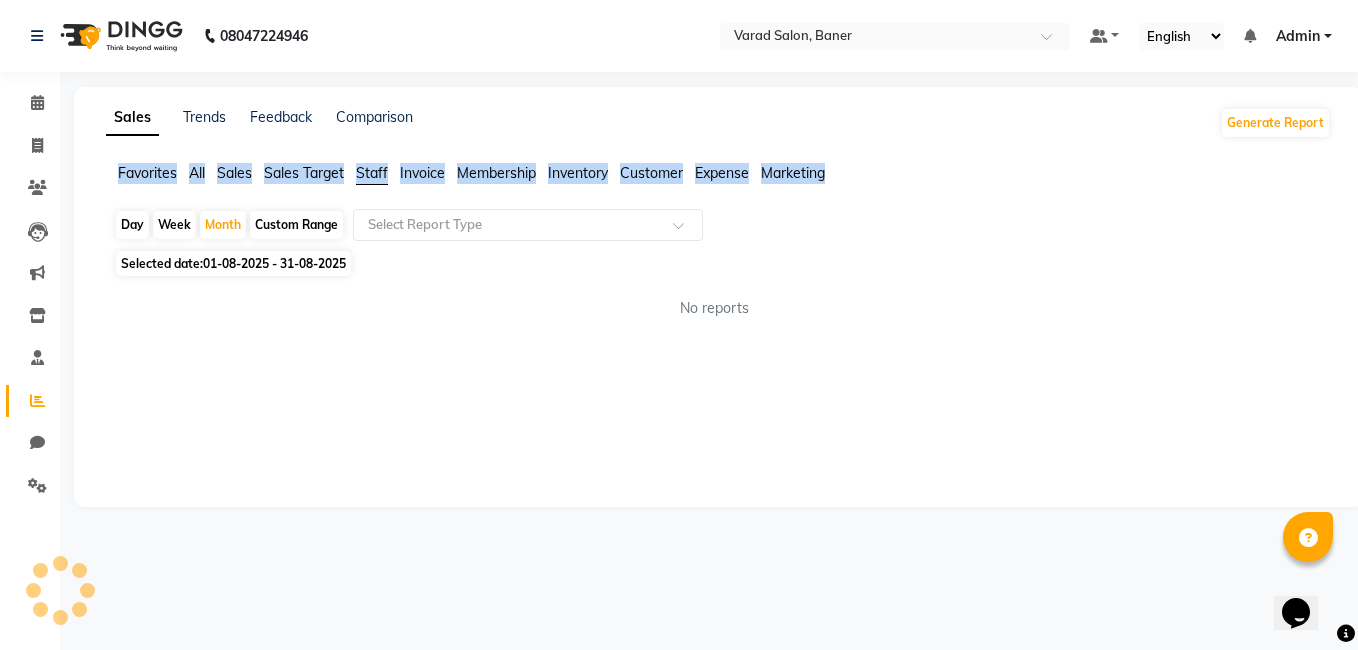 click on "Staff" 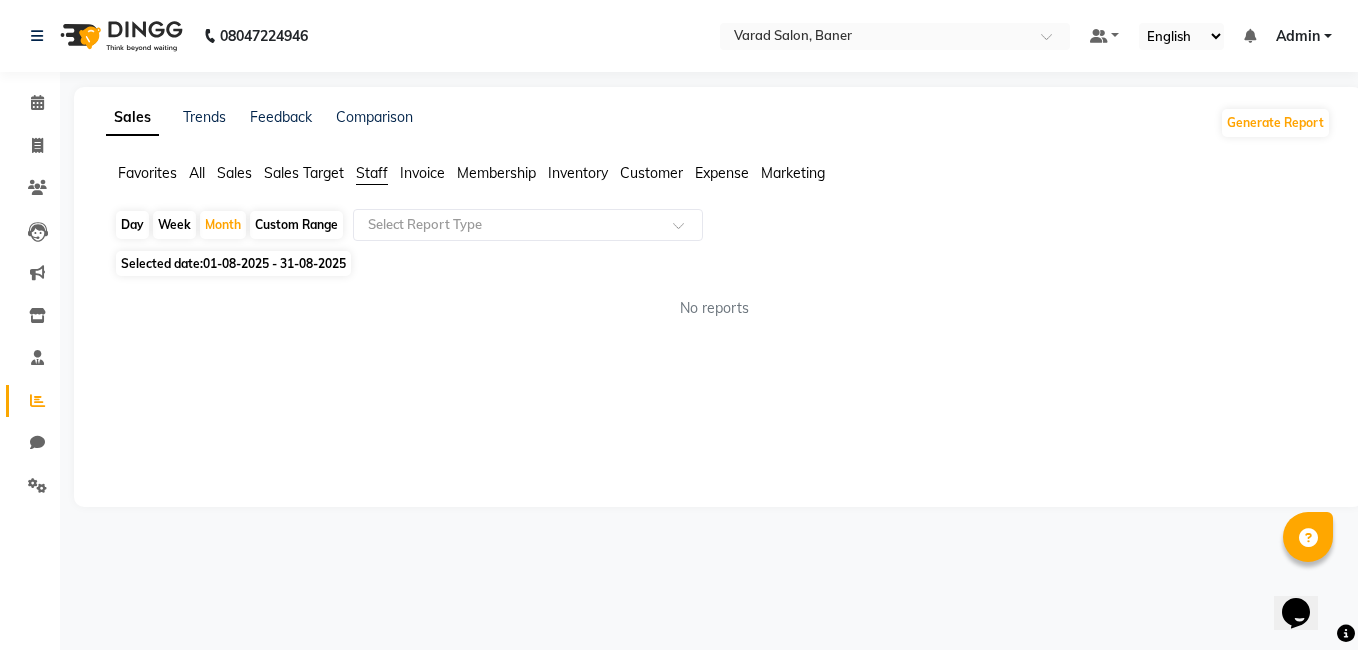 click on "Staff" 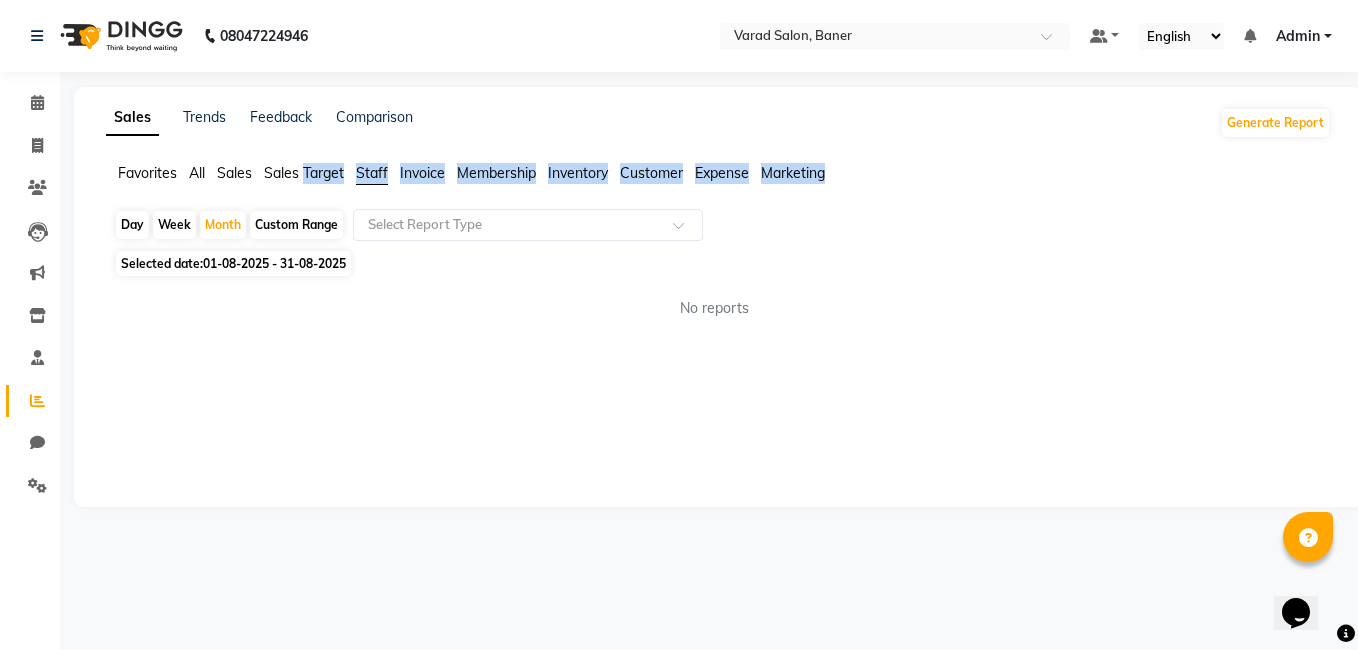 click on "Staff" 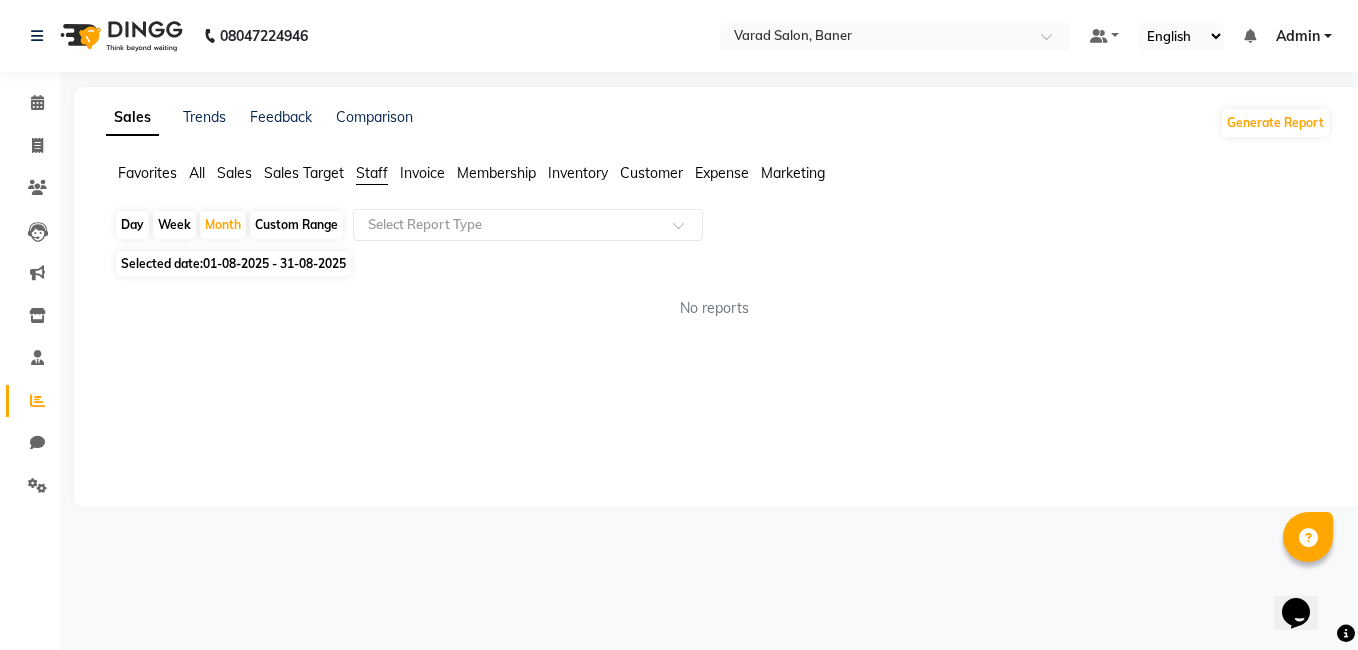 click on "01-08-2025 - 31-08-2025" 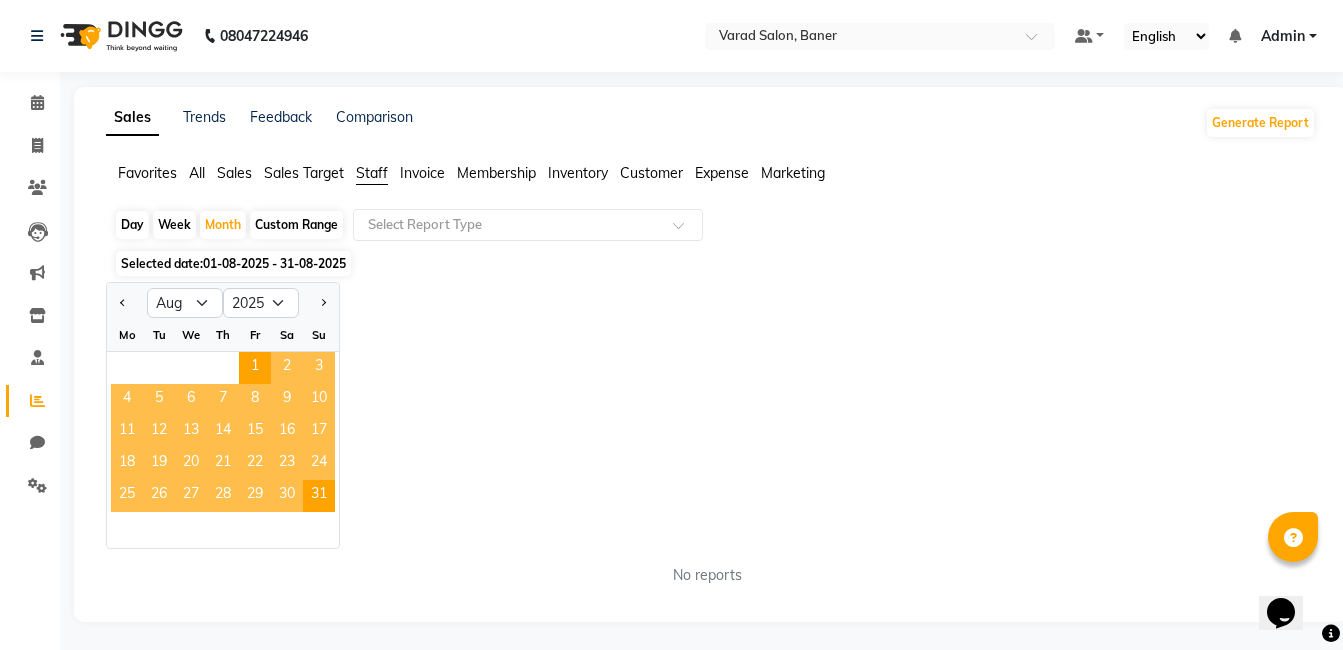 click on "16" 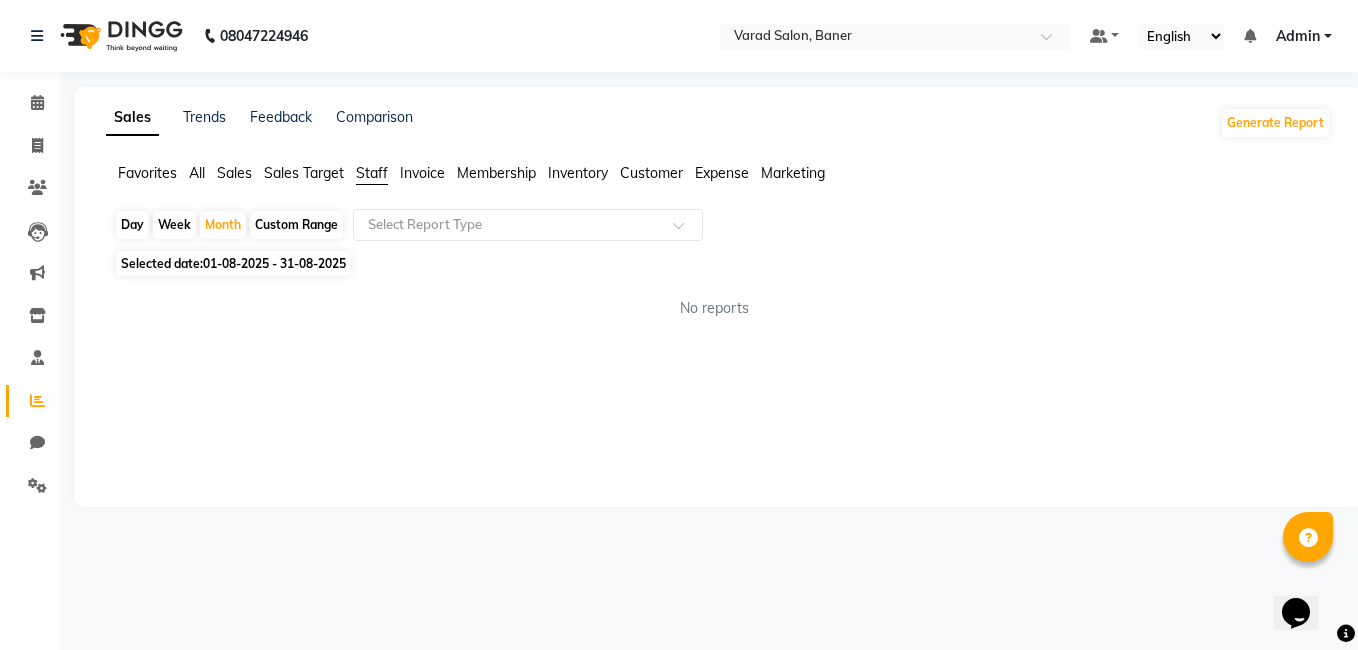 click on "Staff" 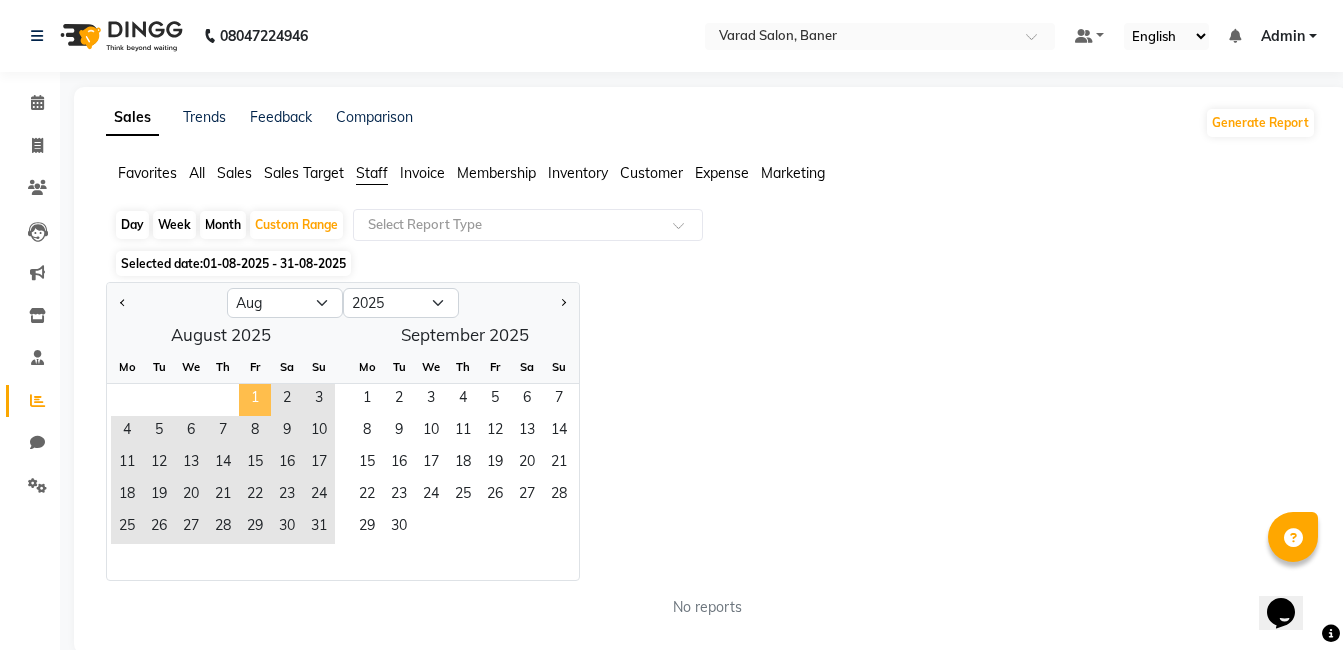 click on "1" 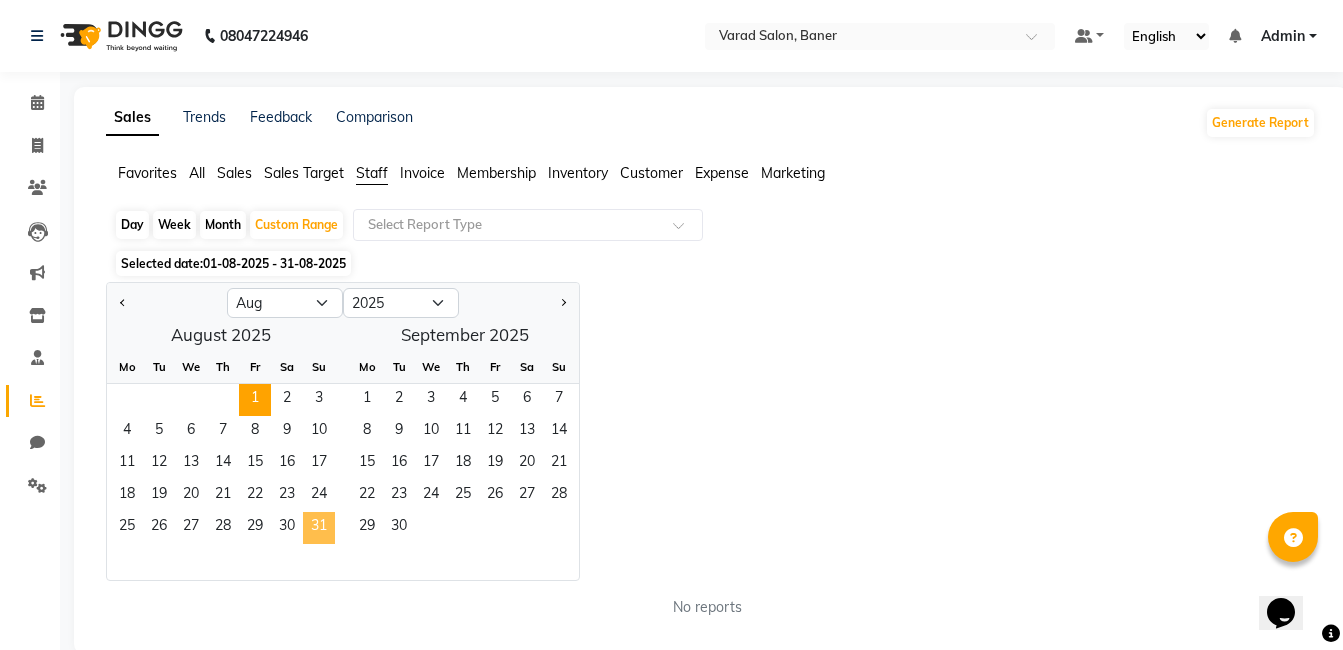 click on "31" 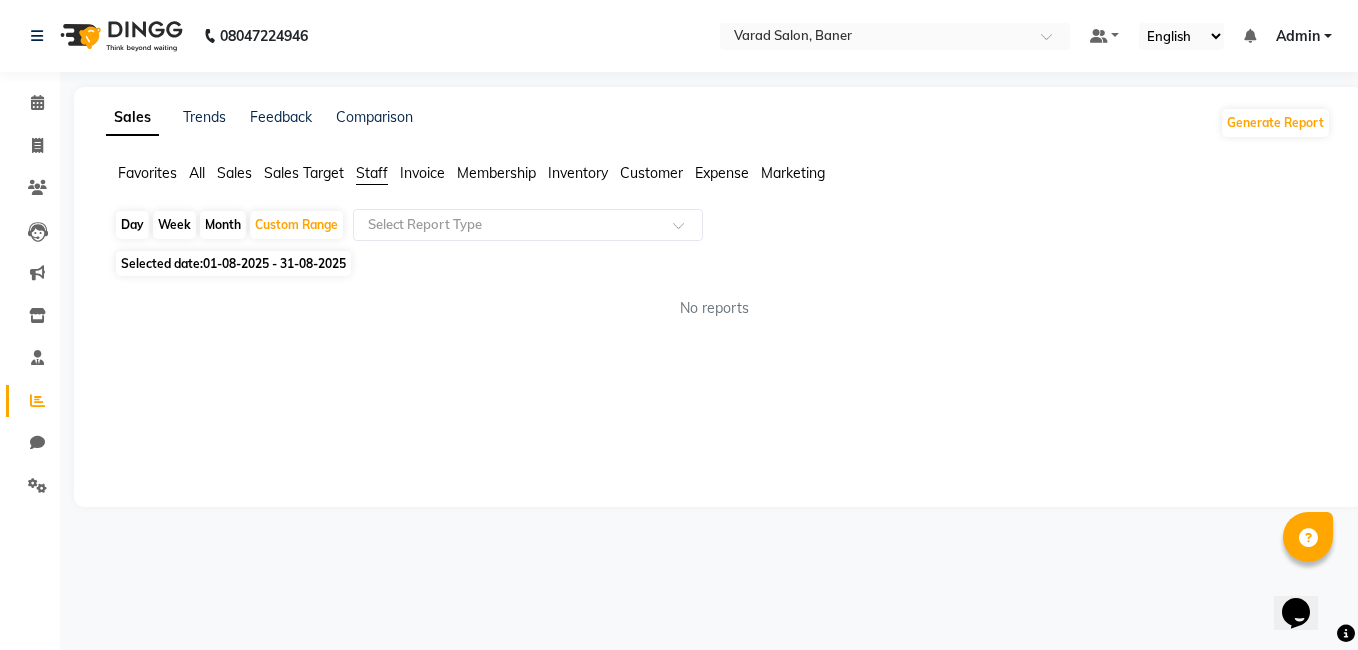 click on "Month" 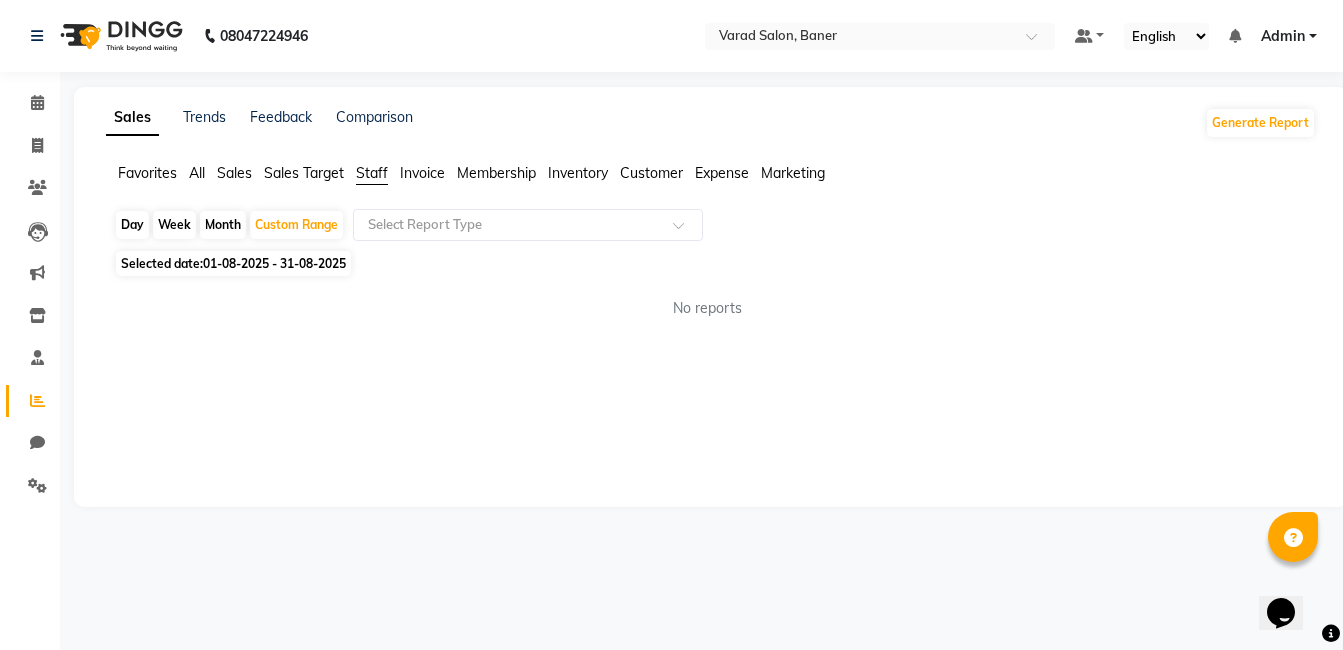 select on "8" 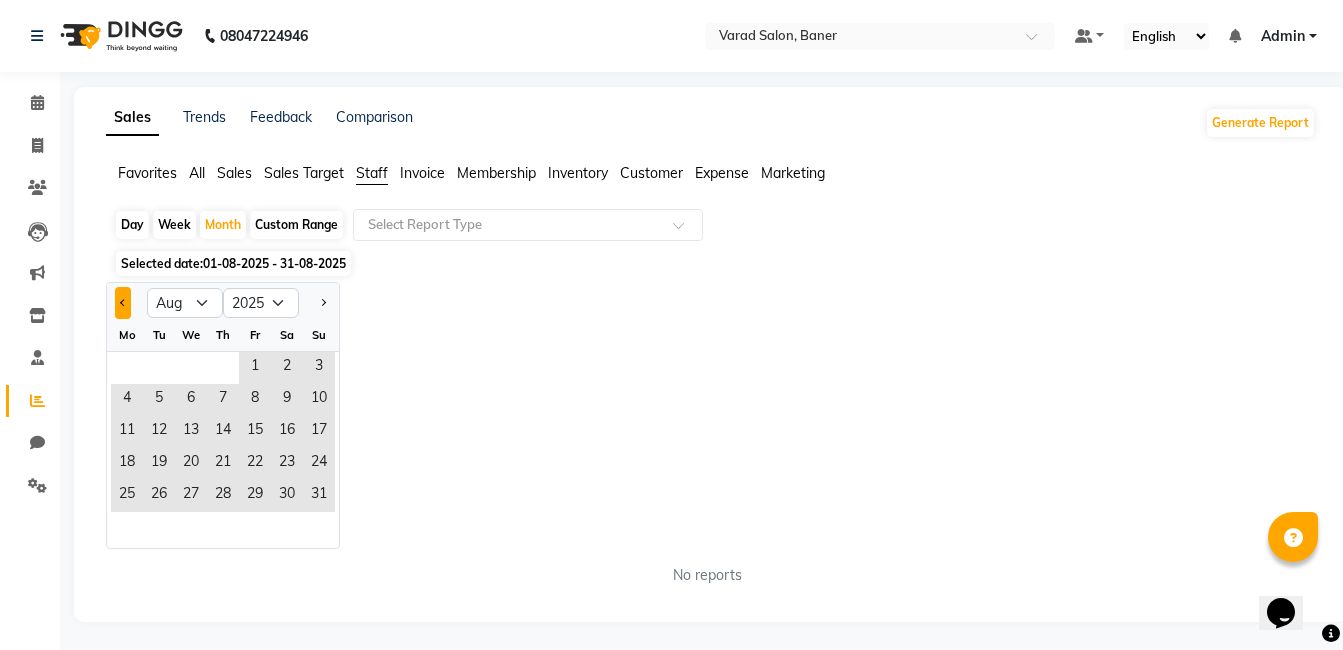 click 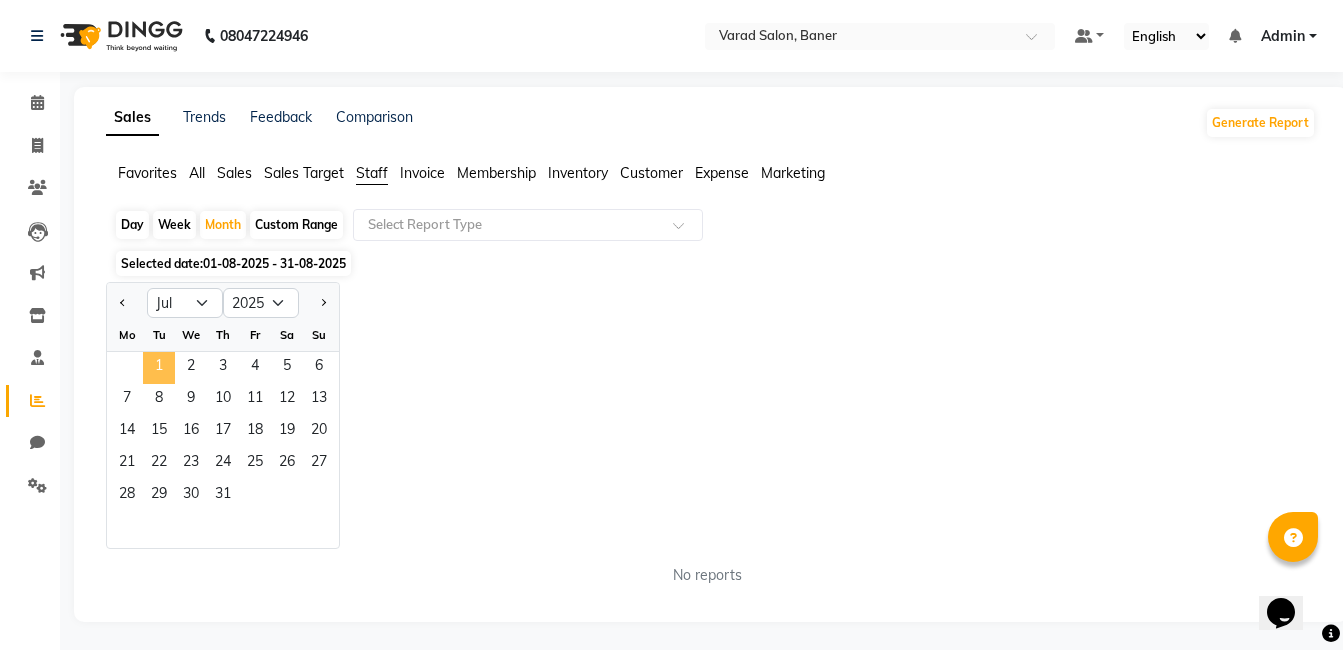click on "1" 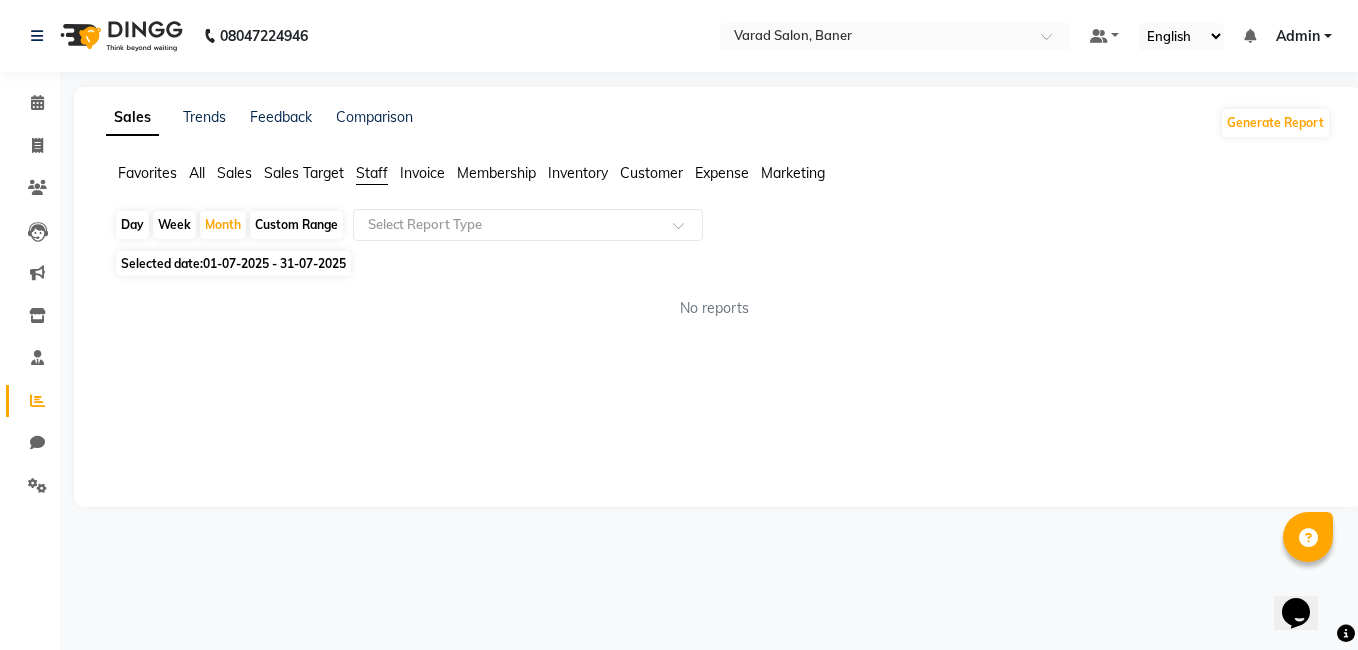 click on "Staff" 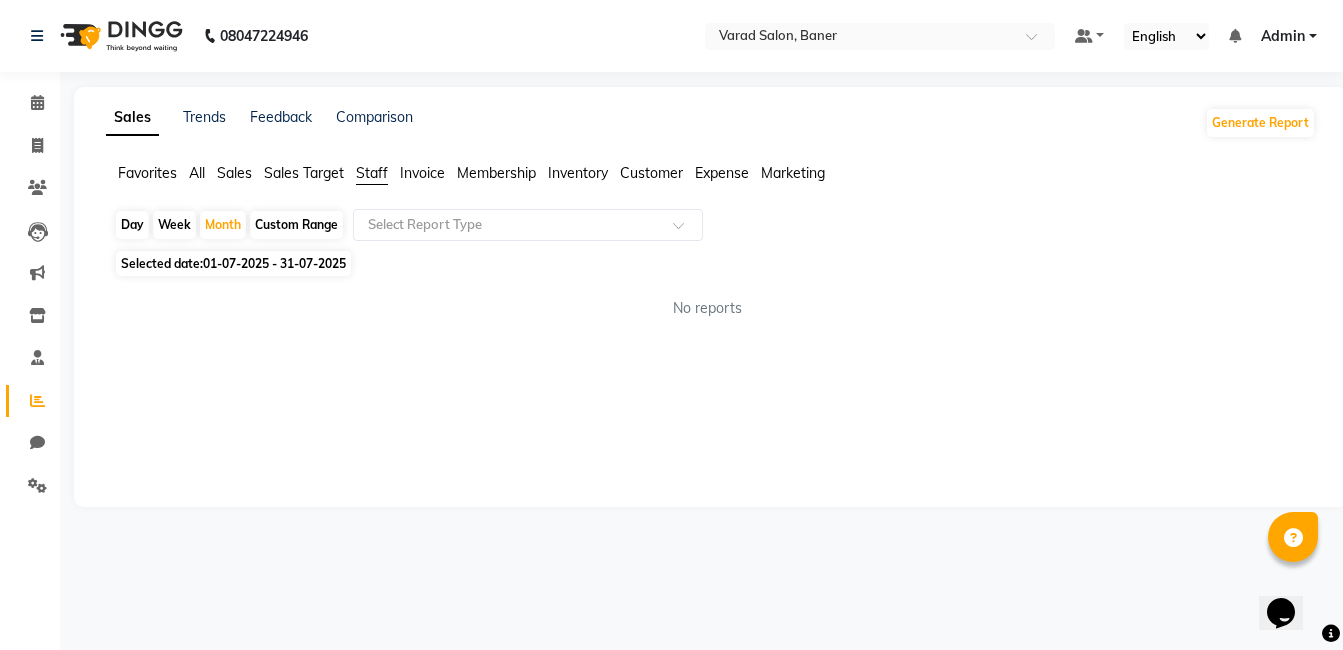 select on "7" 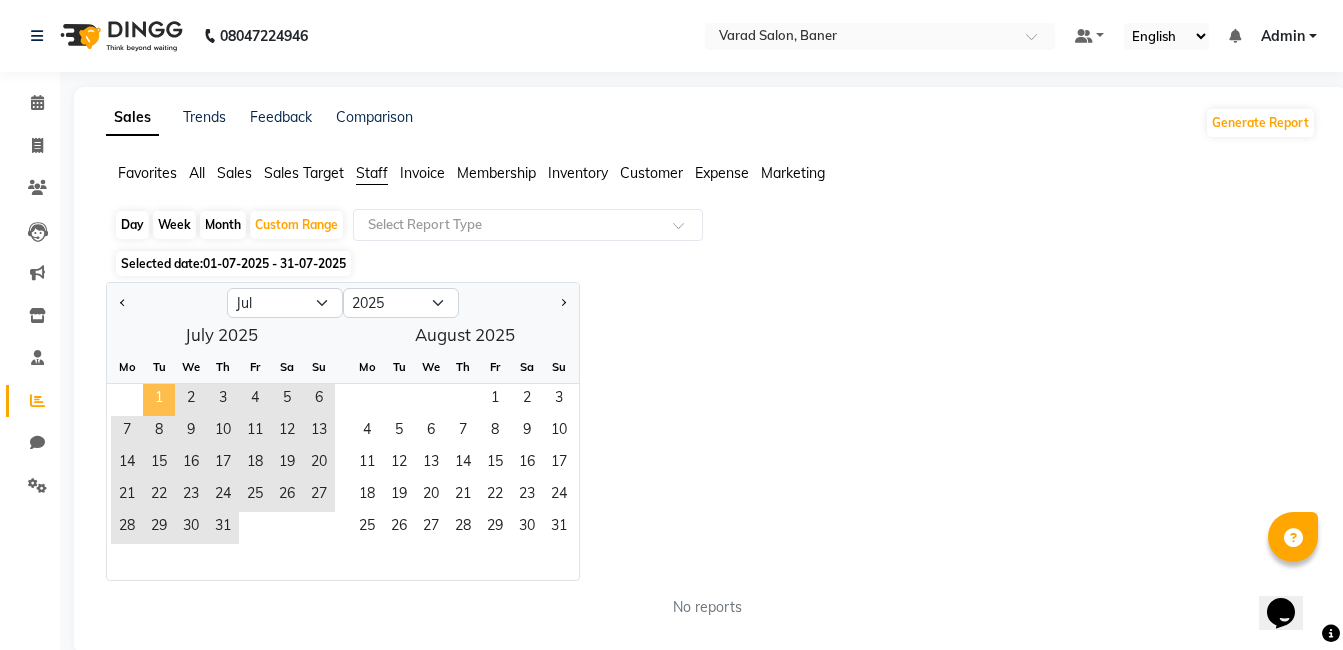 click on "1" 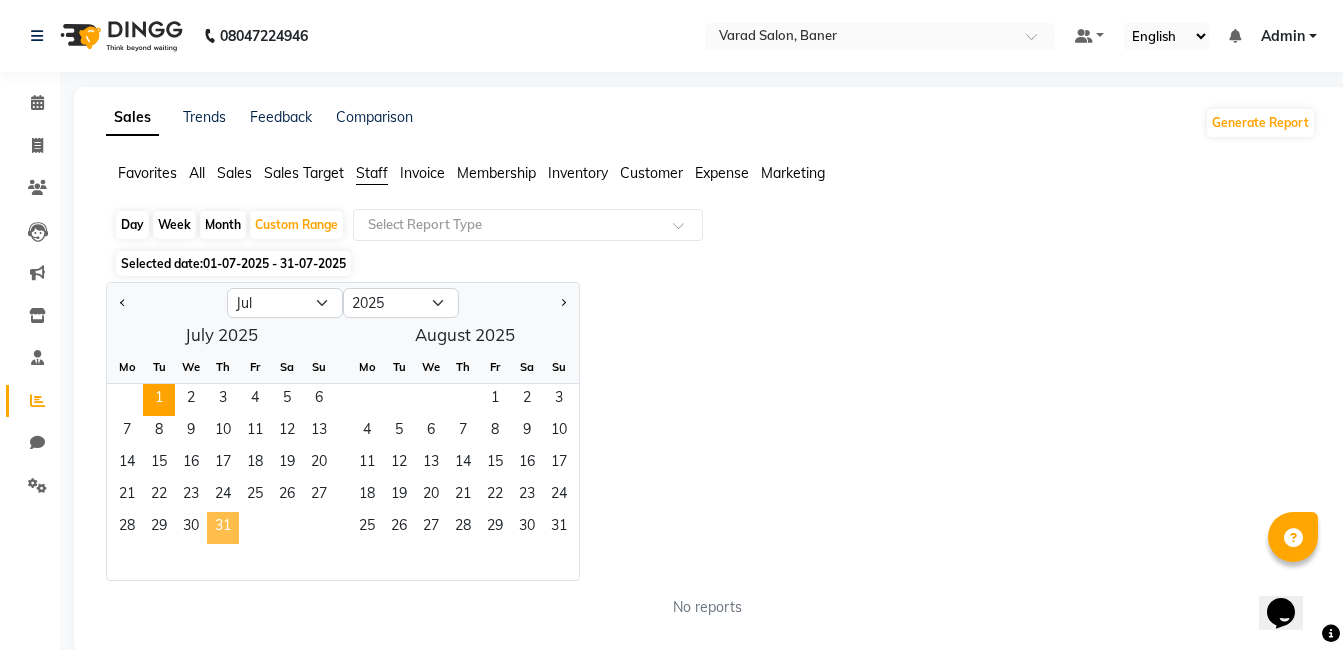 click on "31" 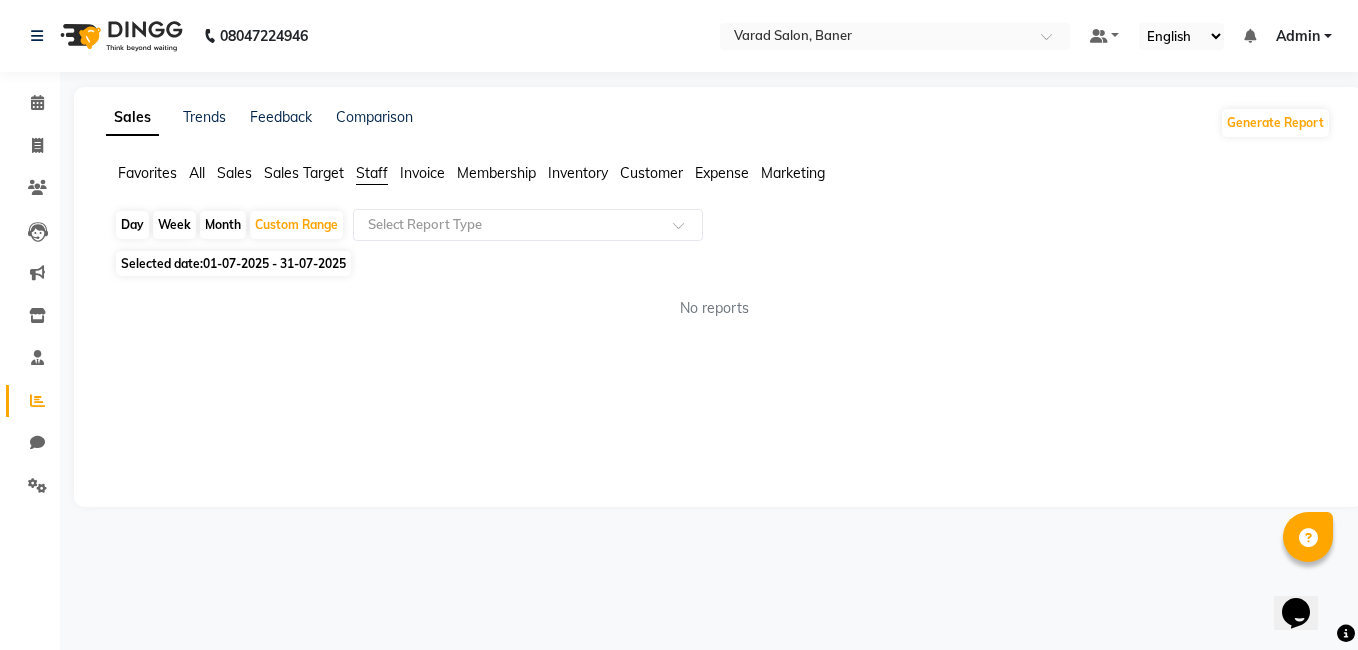 click on "No reports" 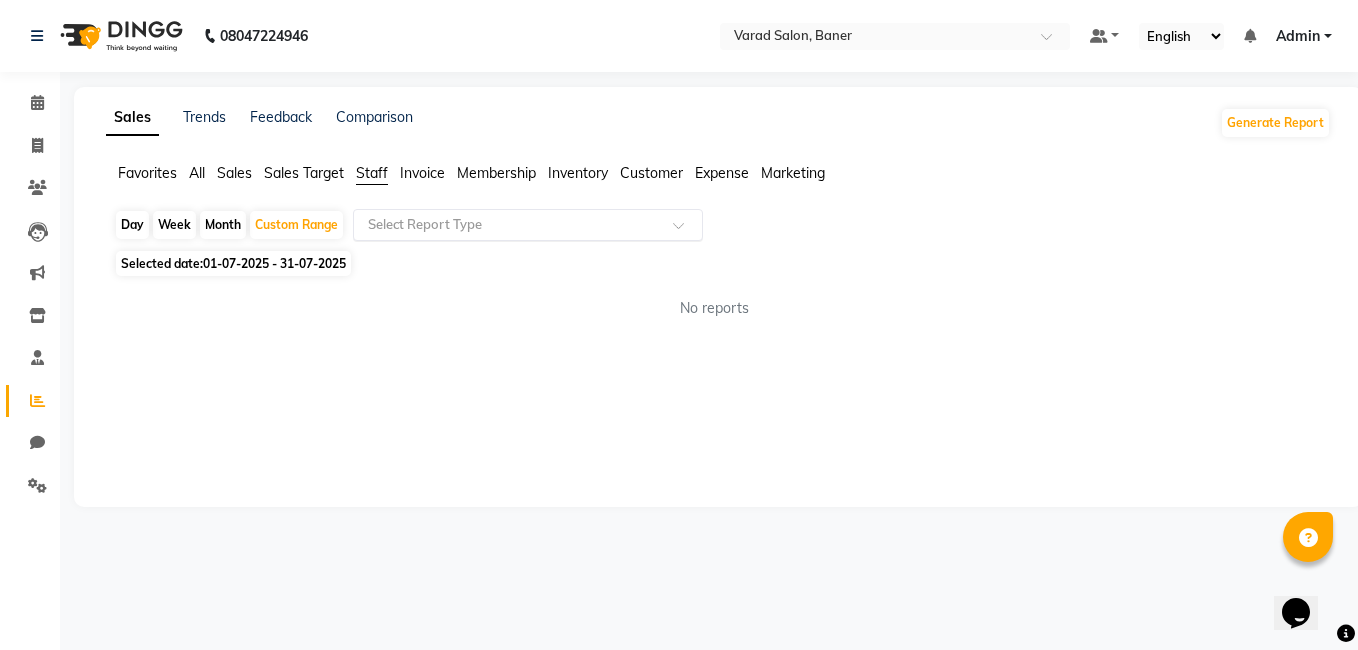 click 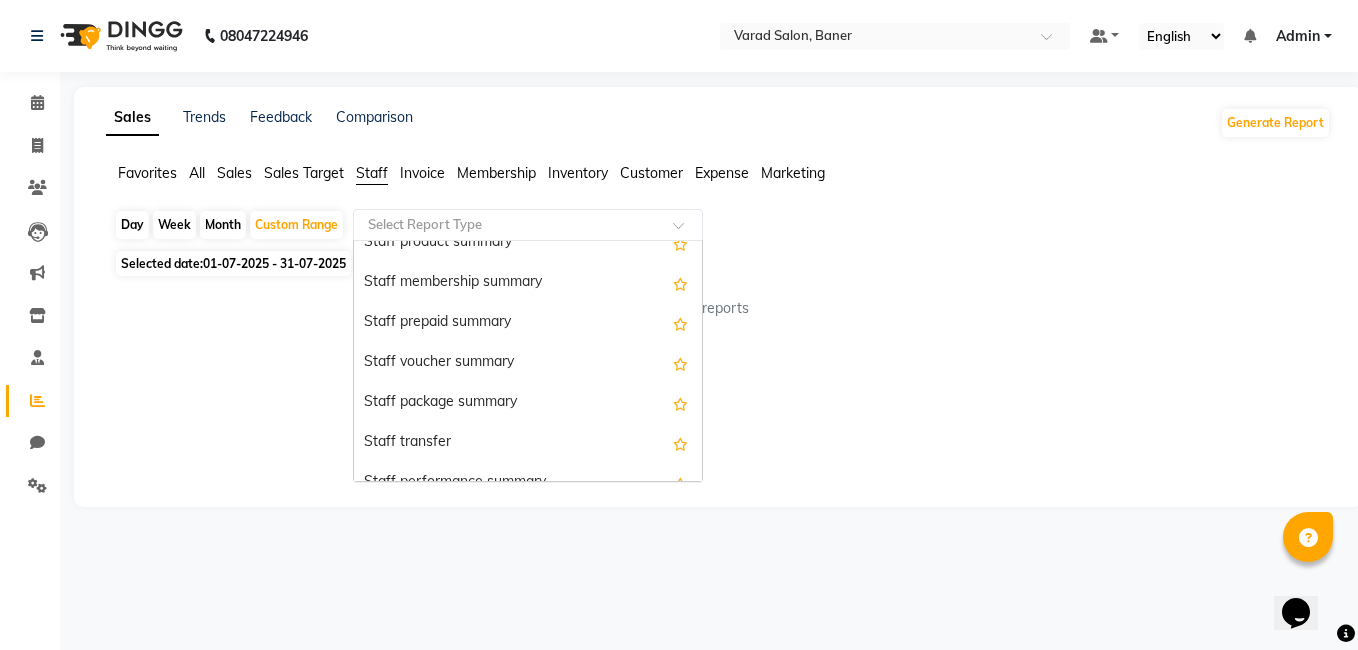scroll, scrollTop: 440, scrollLeft: 0, axis: vertical 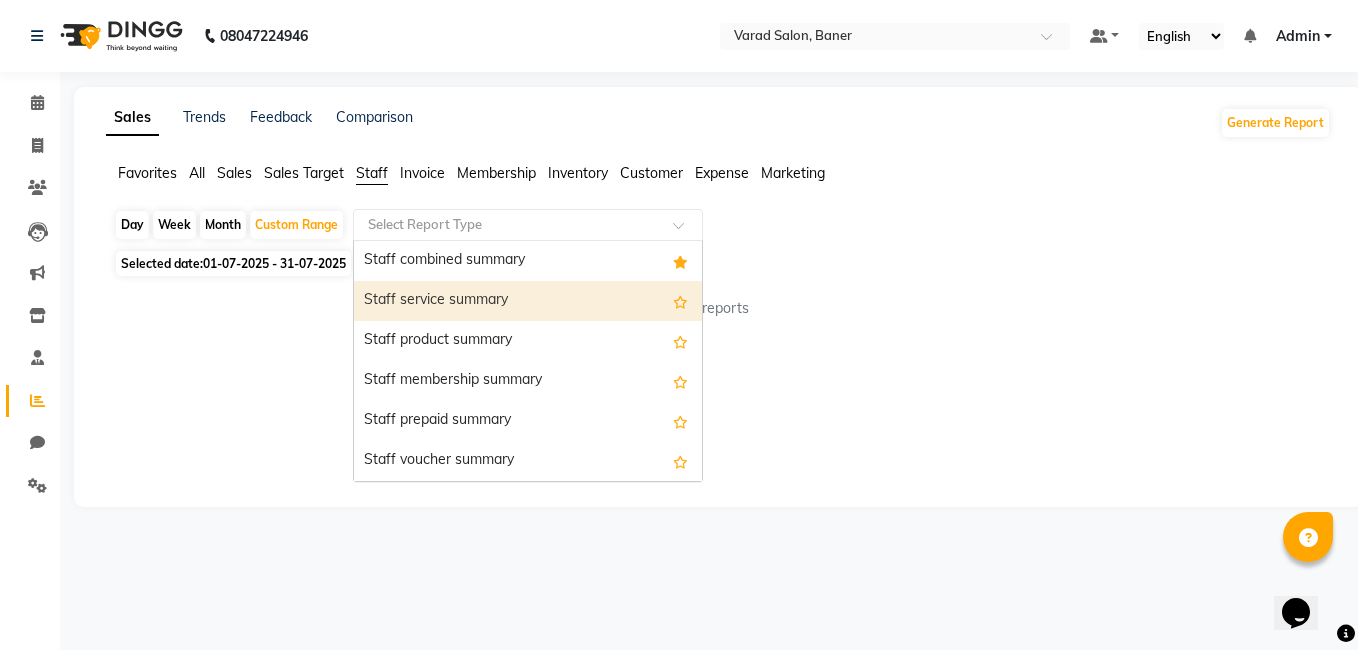 click on "Staff service summary" at bounding box center [528, 301] 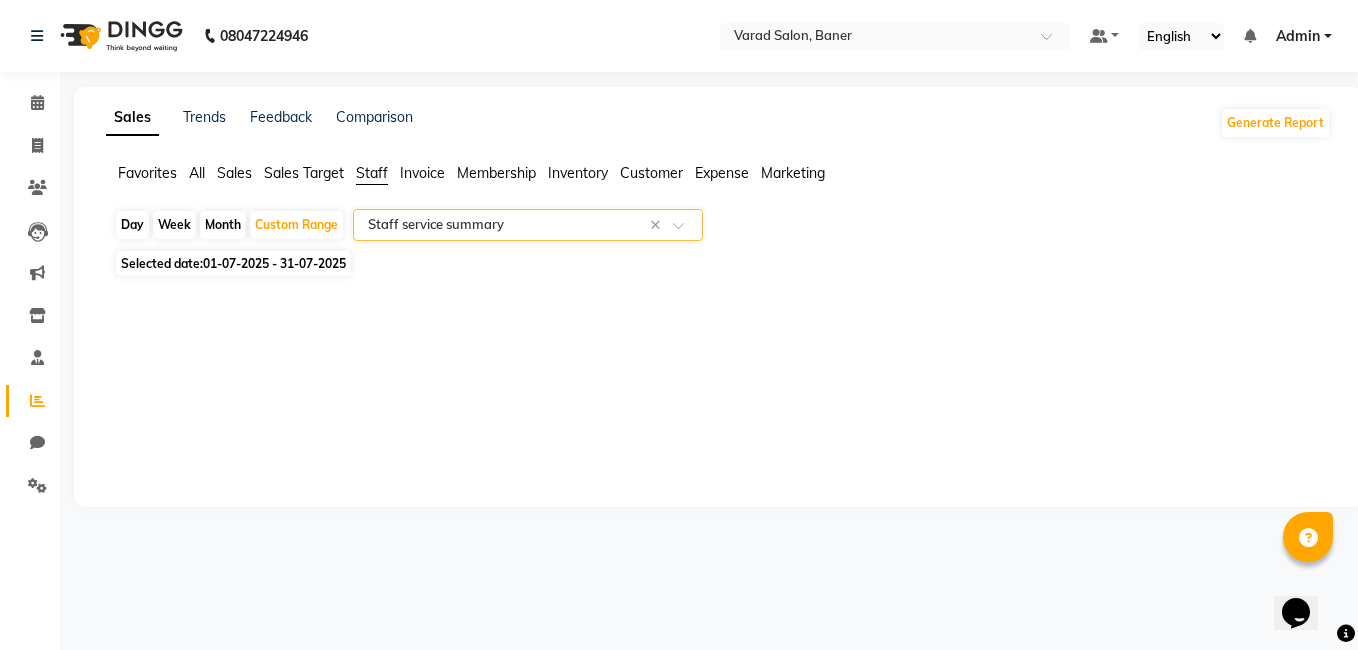click on "Month" 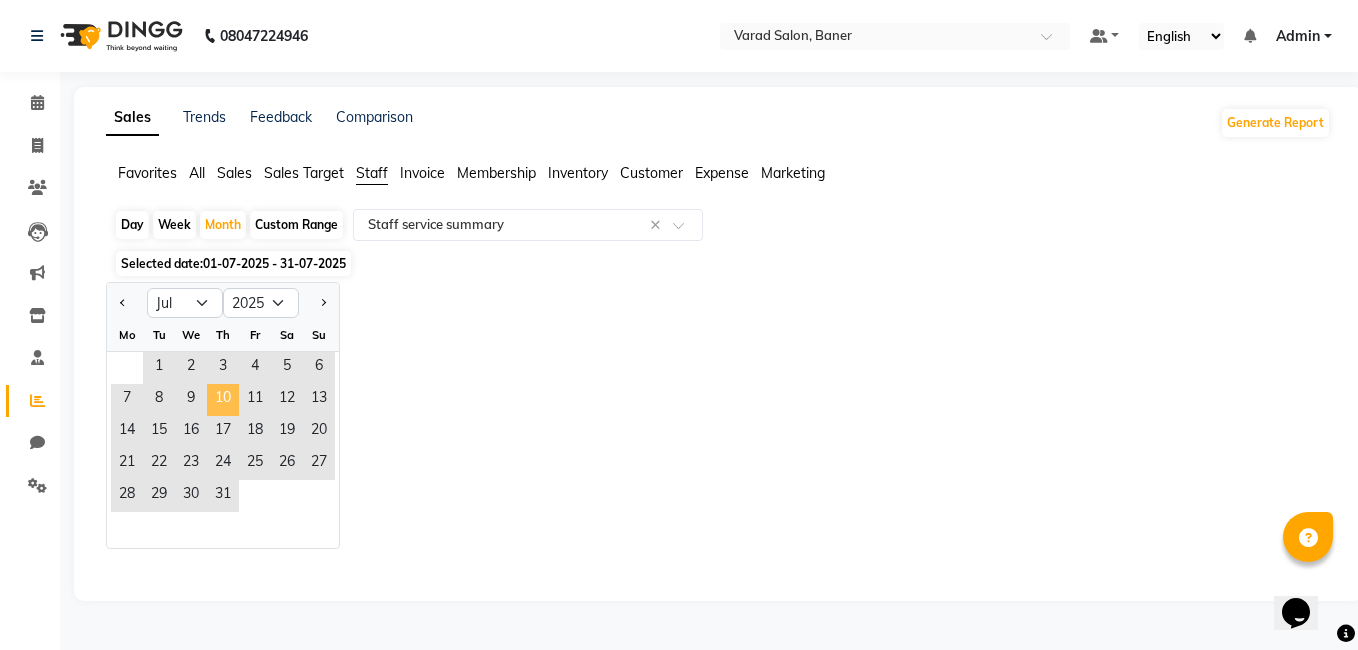 click on "10" 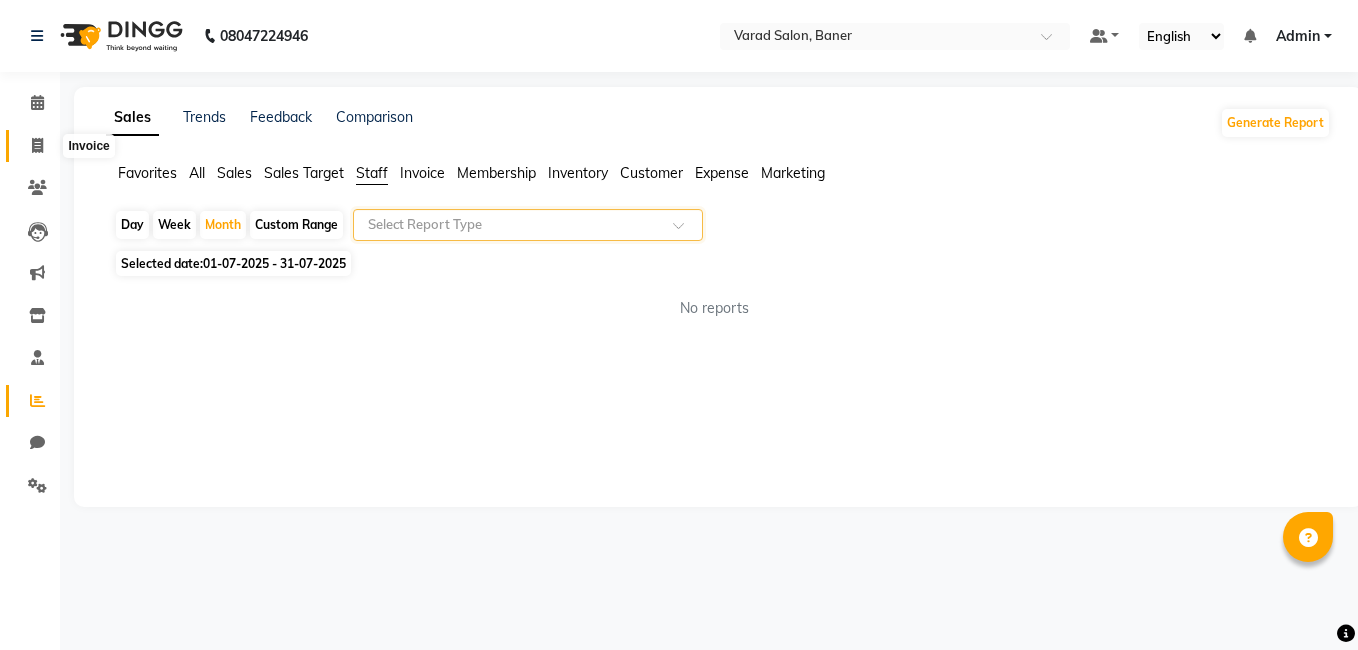 click 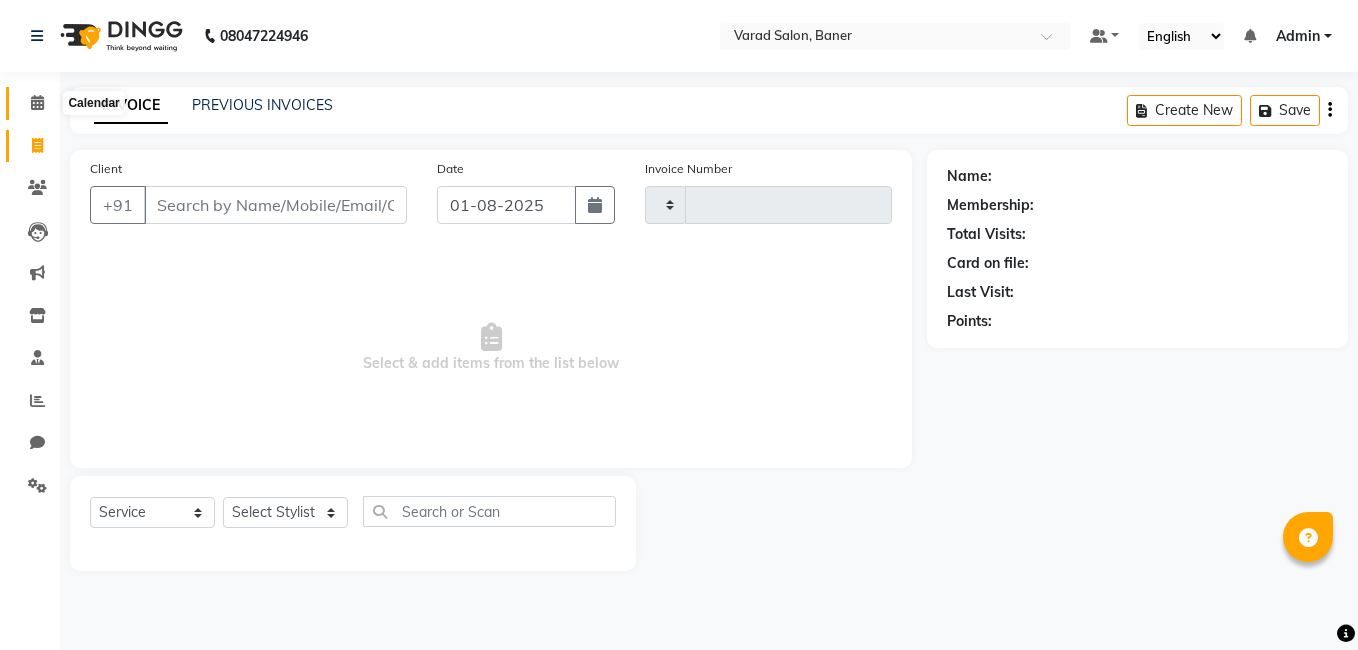 click 